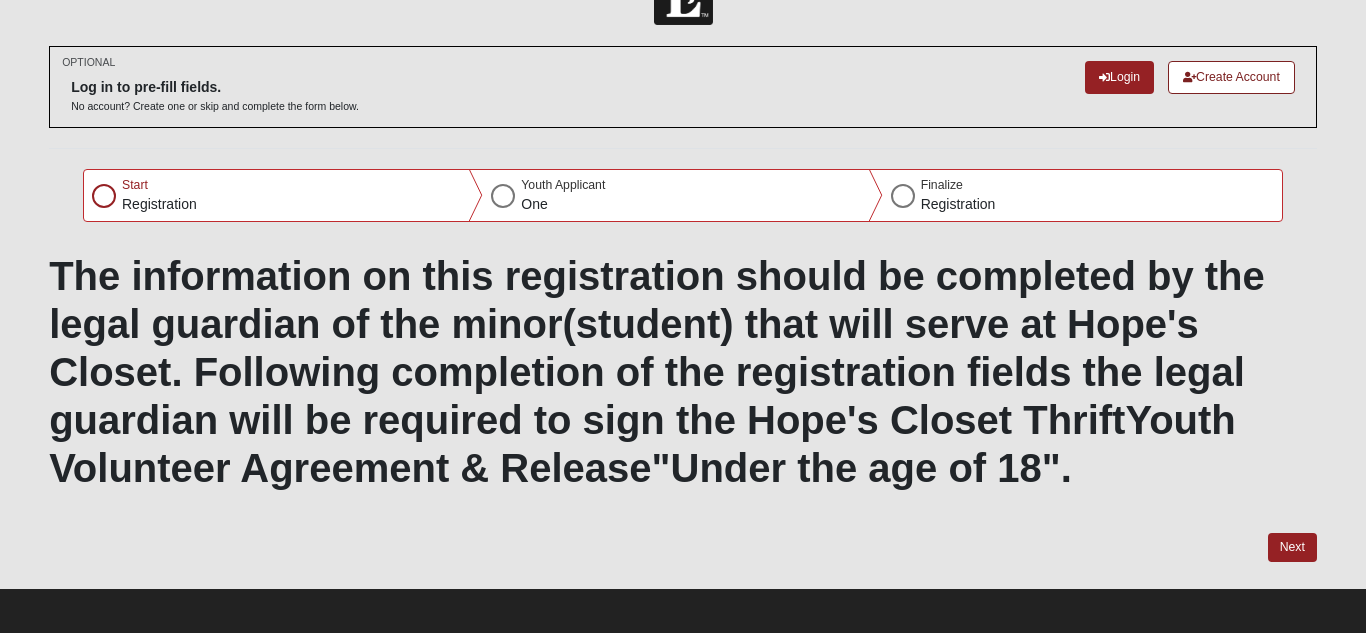 scroll, scrollTop: 66, scrollLeft: 0, axis: vertical 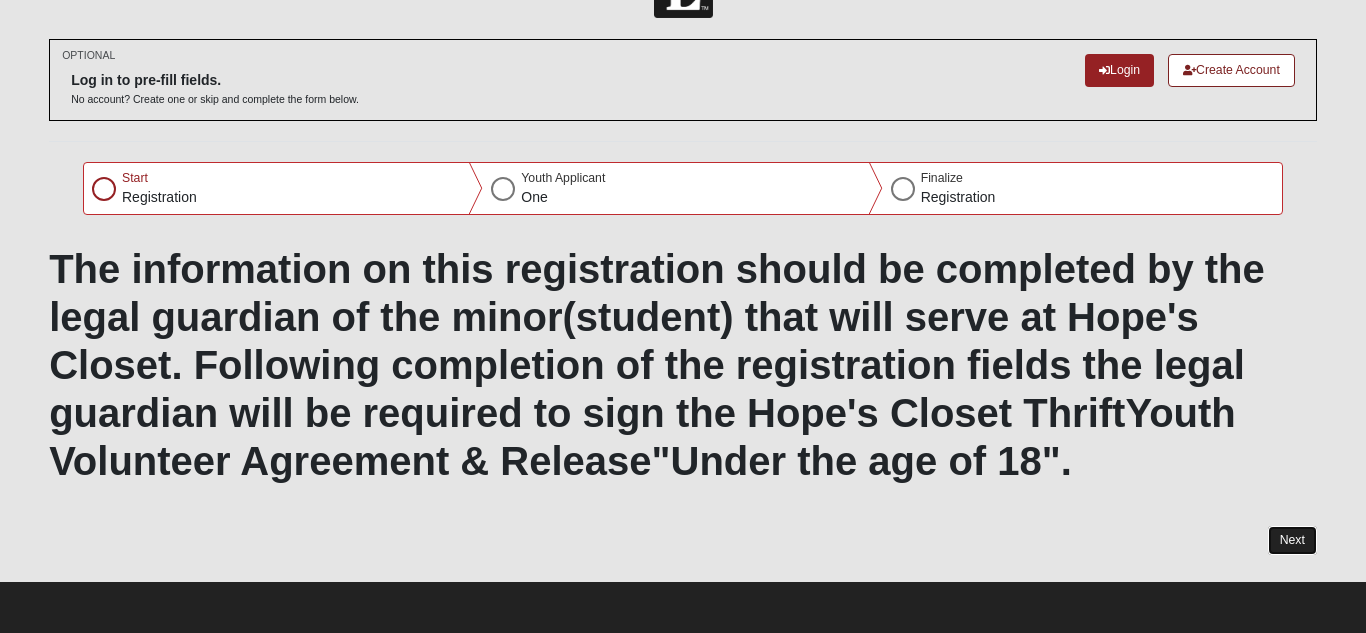 click on "Next" at bounding box center (1292, 540) 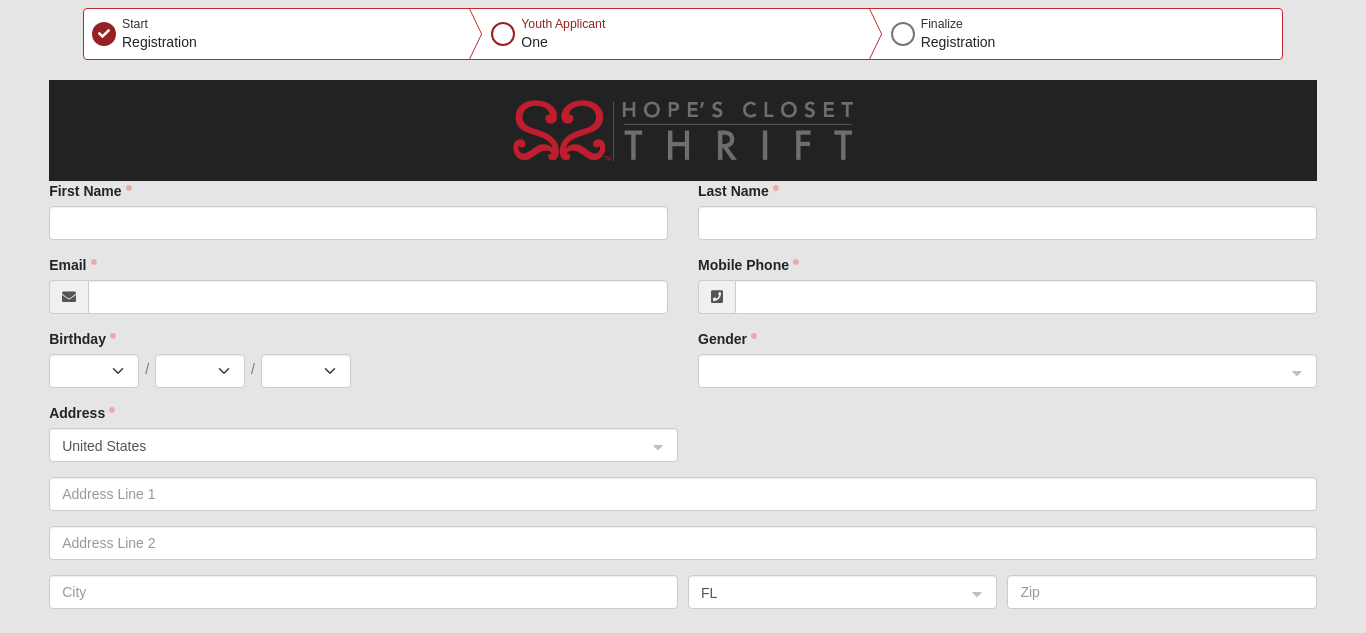 scroll, scrollTop: 310, scrollLeft: 0, axis: vertical 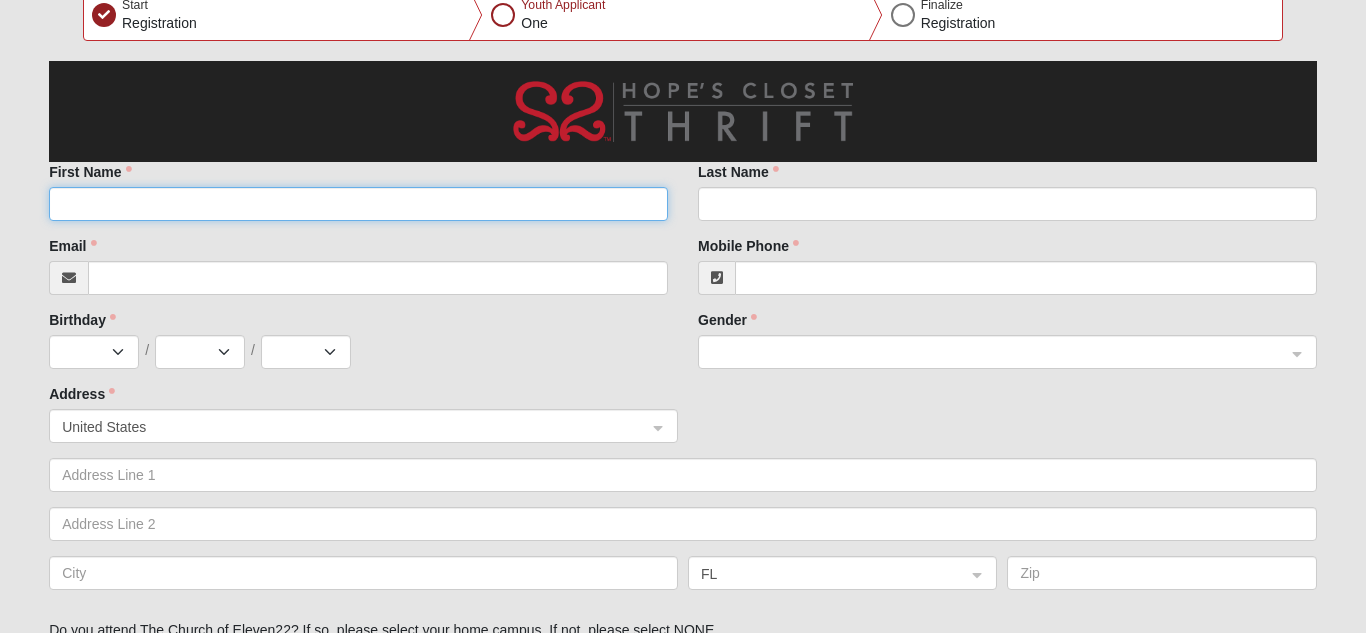 click on "First Name" 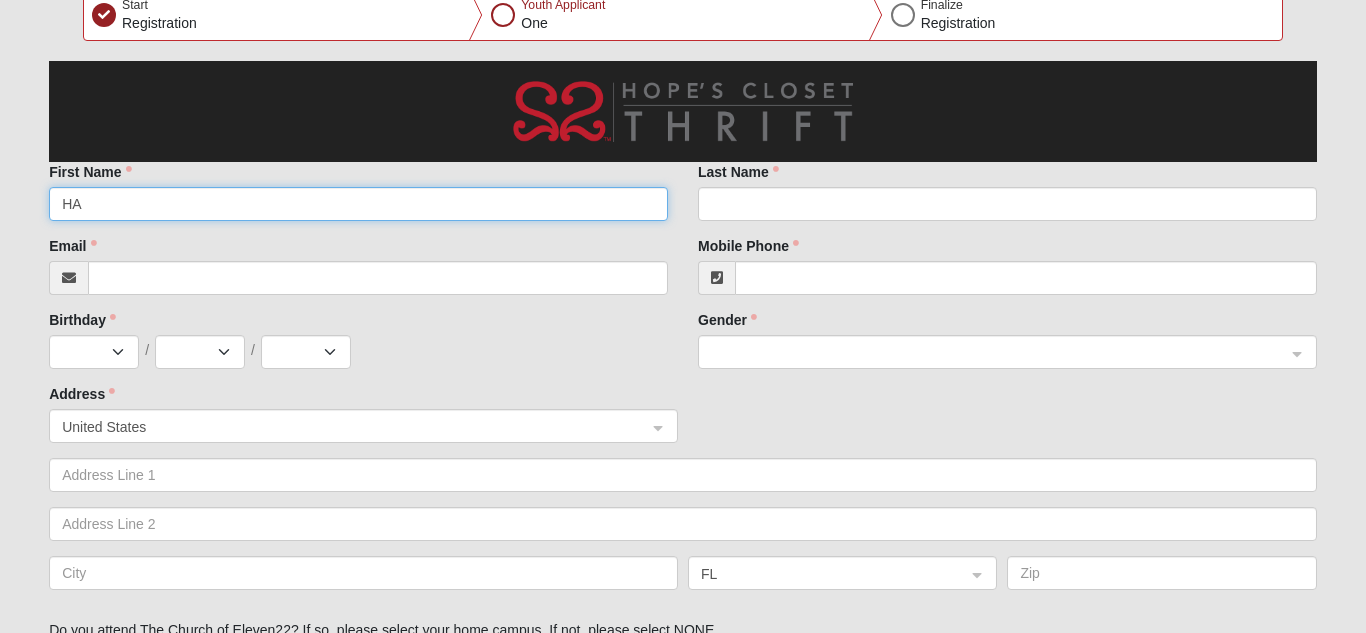 type on "H" 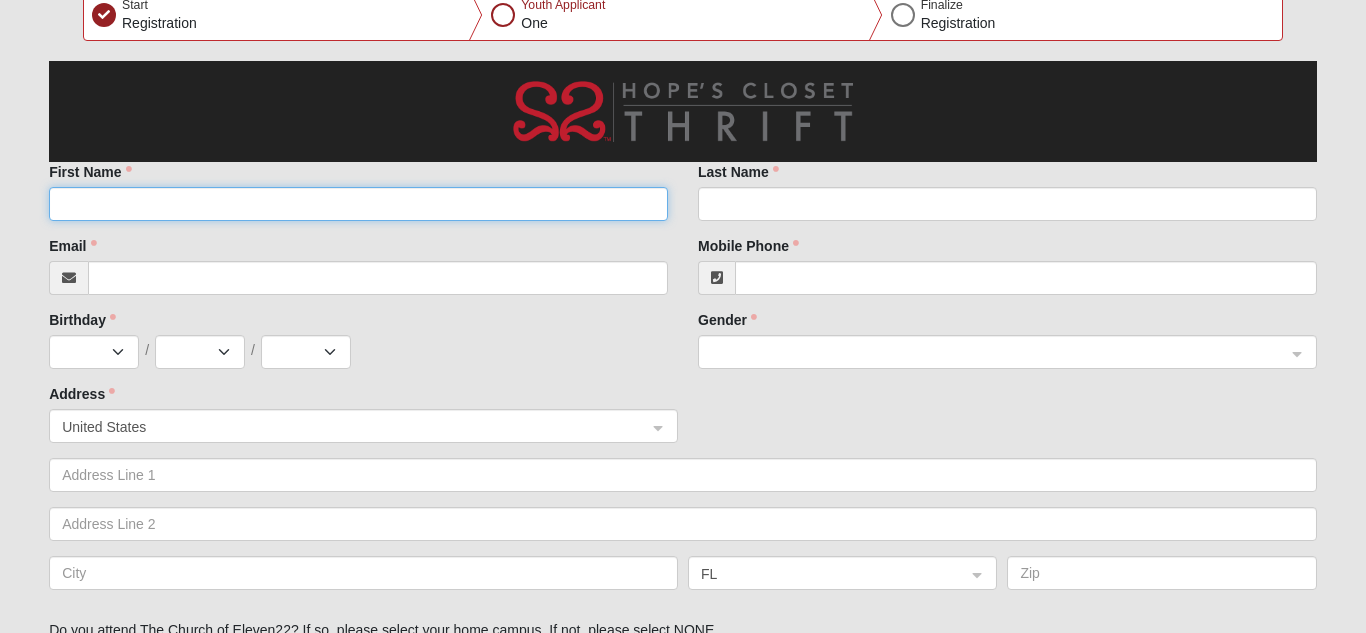 type on "a" 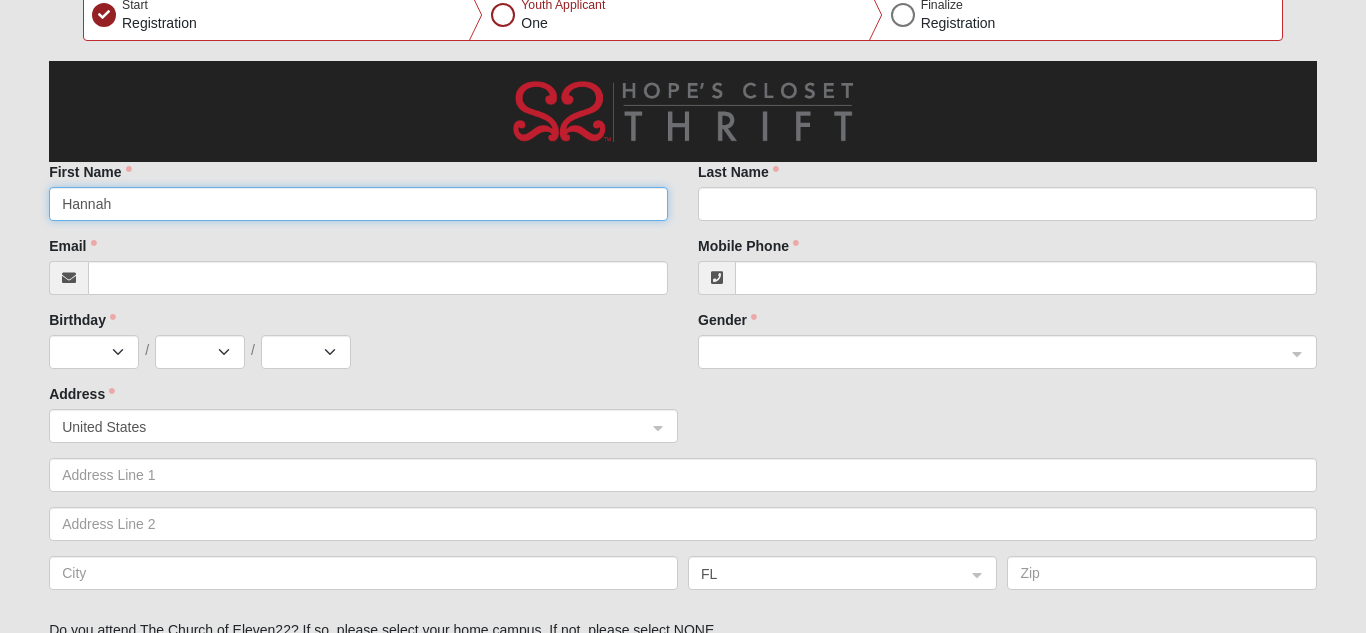 type on "Hannah" 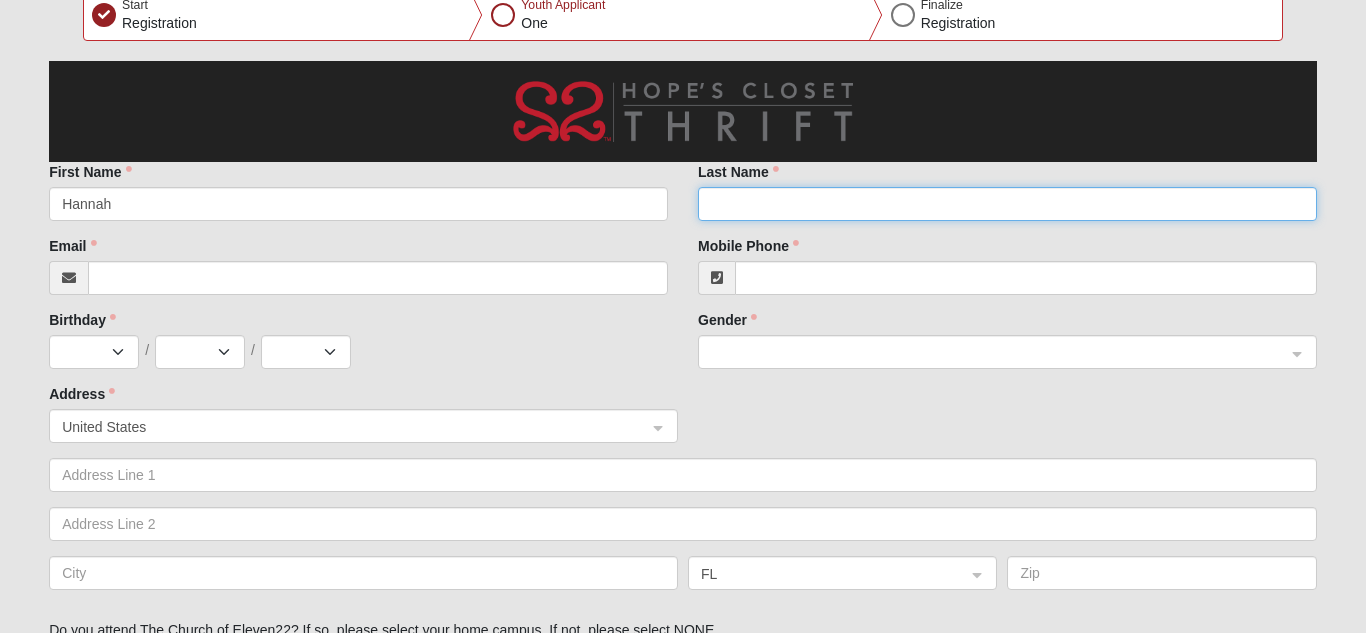 click on "Last Name" 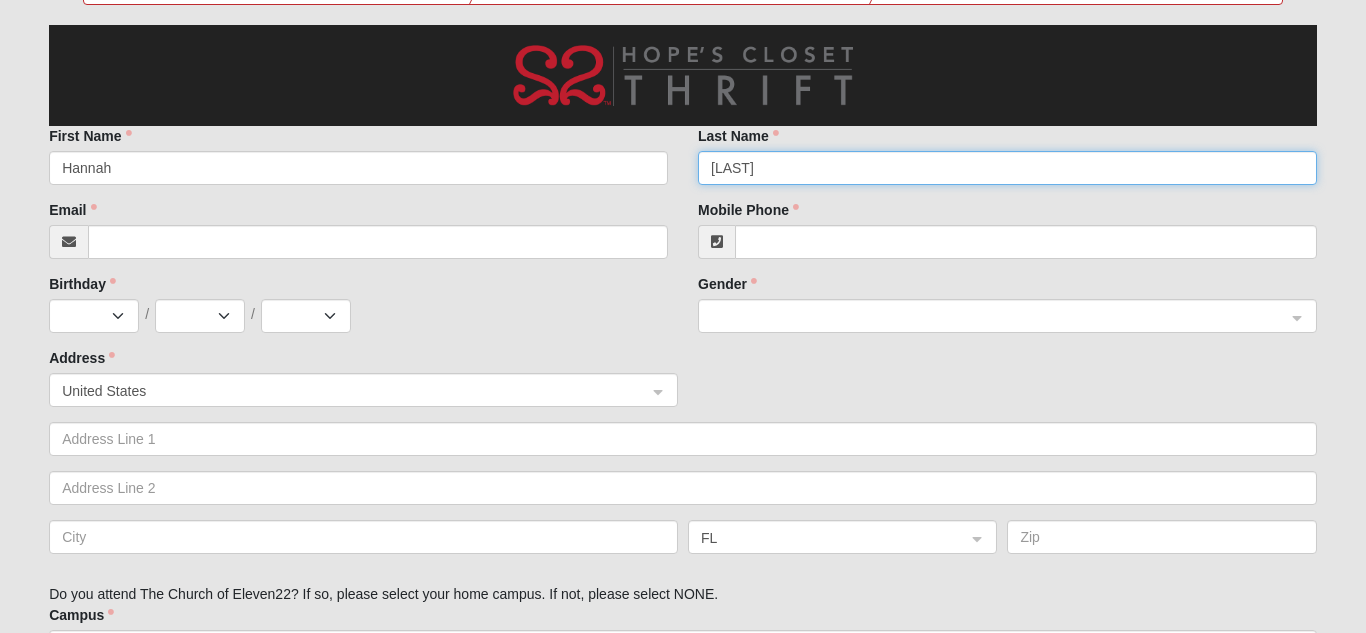 scroll, scrollTop: 352, scrollLeft: 0, axis: vertical 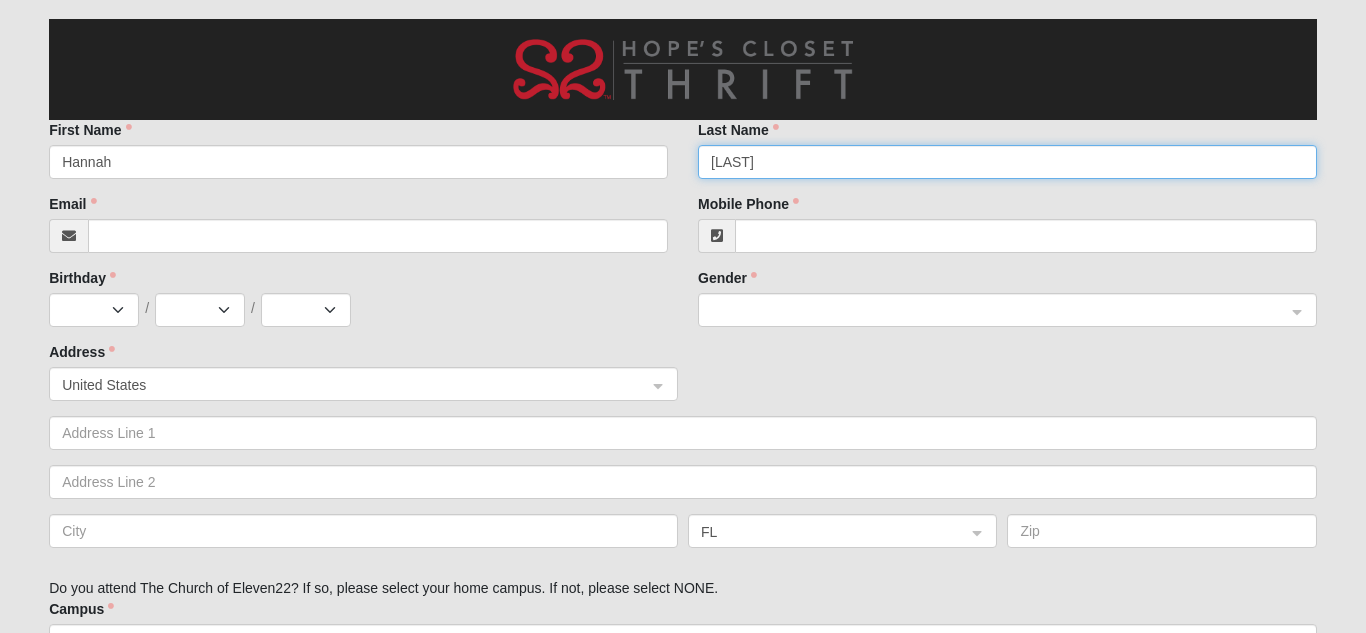 type on "[LAST]" 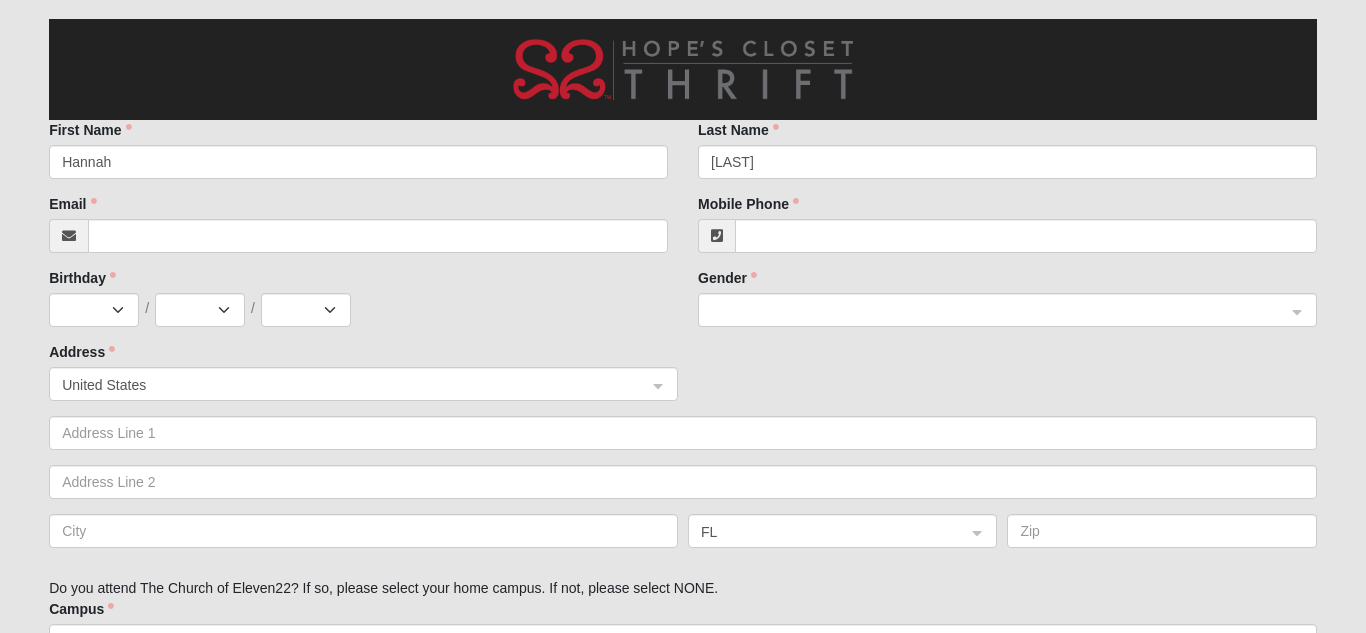 click on "Birthday    Jan Feb Mar Apr May Jun Jul Aug Sep Oct Nov Dec / 1 2 3 4 5 6 7 8 9 10 11 12 13 14 15 16 17 18 19 20 21 22 23 24 25 26 27 28 29 30 31 / 2025 2024 2023 2022 2021 2020 2019 2018 2017 2016 2015 2014 2013 2012 2011 2010 2009 2008 2007 2006 2005 2004 2003 2002 2001 2000 1999 1998 1997 1996 1995 1994 1993 1992 1991 1990 1989 1988 1987 1986 1985 1984 1983 1982 1981 1980 1979 1978 1977 1976 1975 1974 1973 1972 1971 1970 1969 1968 1967 1966 1965 1964 1963 1962 1961 1960 1959 1958 1957 1956 1955 1954 1953 1952 1951 1950 1949 1948 1947 1946 1945 1944 1943 1942 1941 1940 1939 1938 1937 1936 1935 1934 1933 1932 1931 1930 1929 1928 1927 1926 1925 1924 1923 1922 1921 1920 1919 1918 1917 1916 1915 1914 1913 1912 1911 1910 1909 1908 1907 1906 1905 1904 1903 1902 1901 1900" 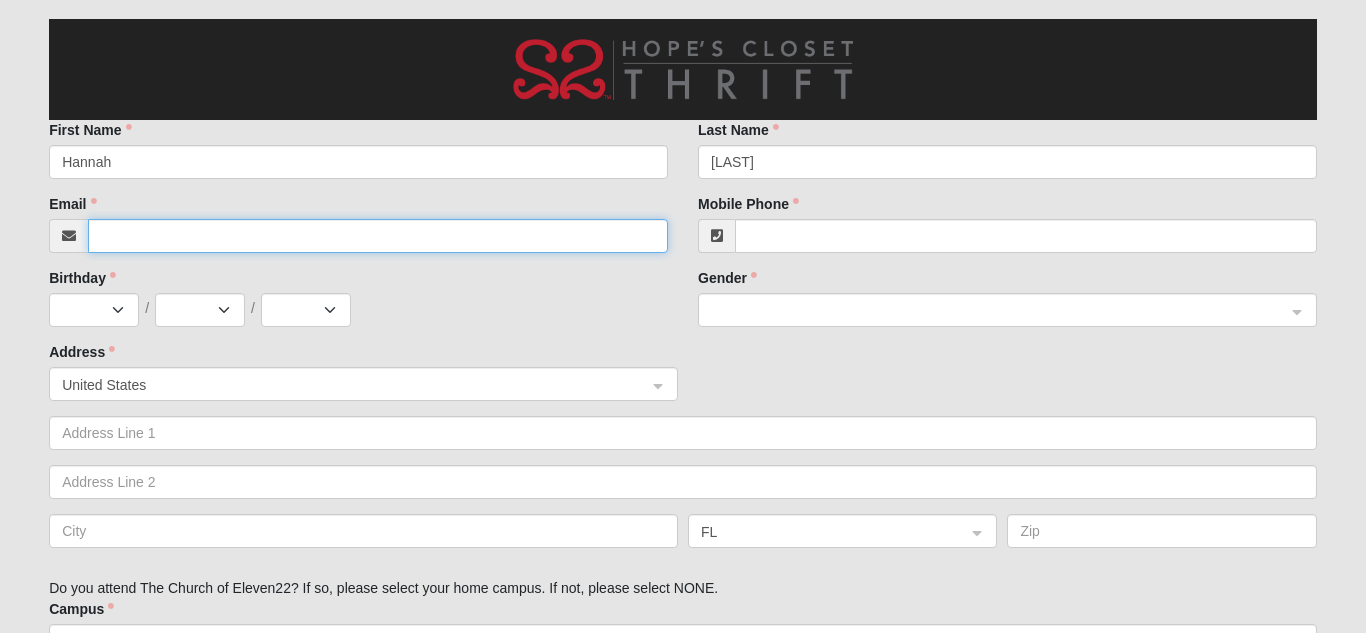 click on "Email" at bounding box center [378, 236] 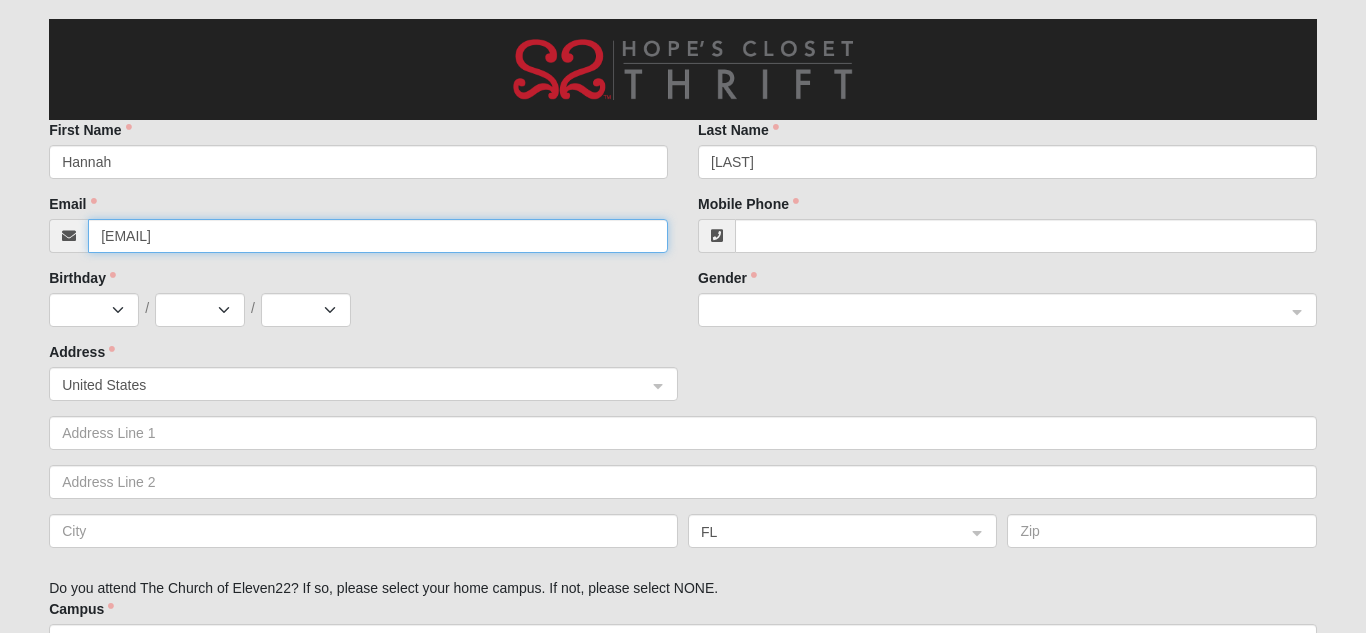 type on "[EMAIL]" 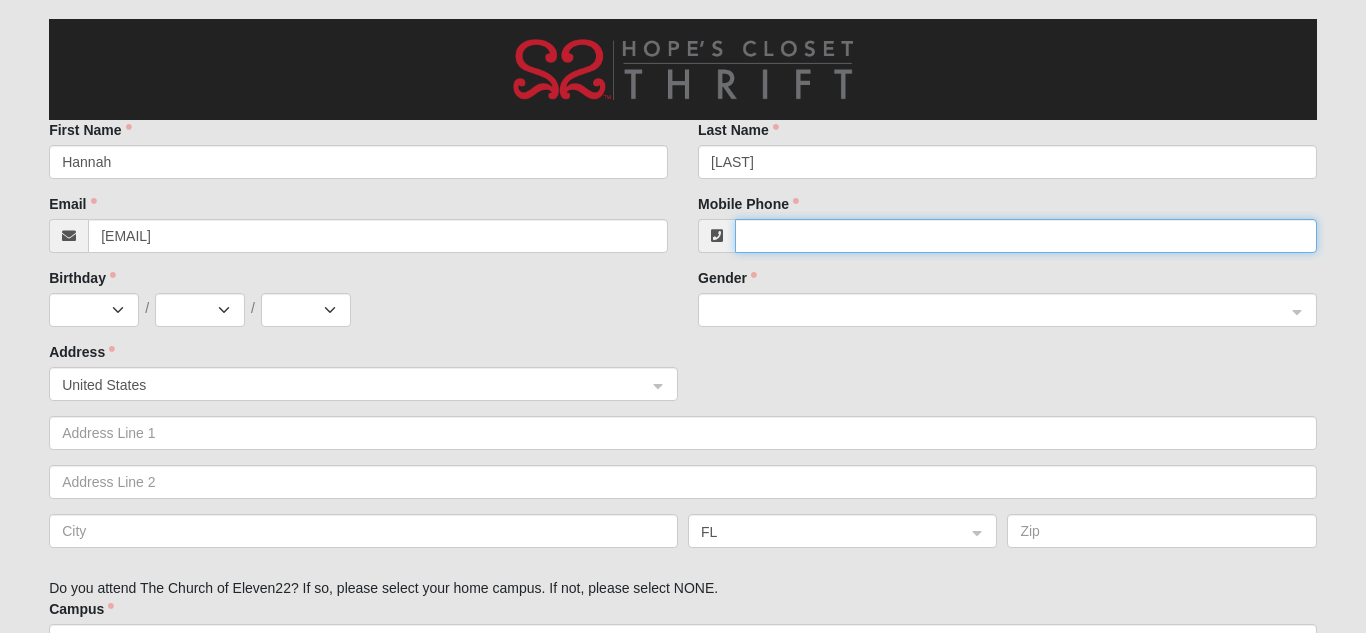 click on "Mobile Phone" at bounding box center [1026, 236] 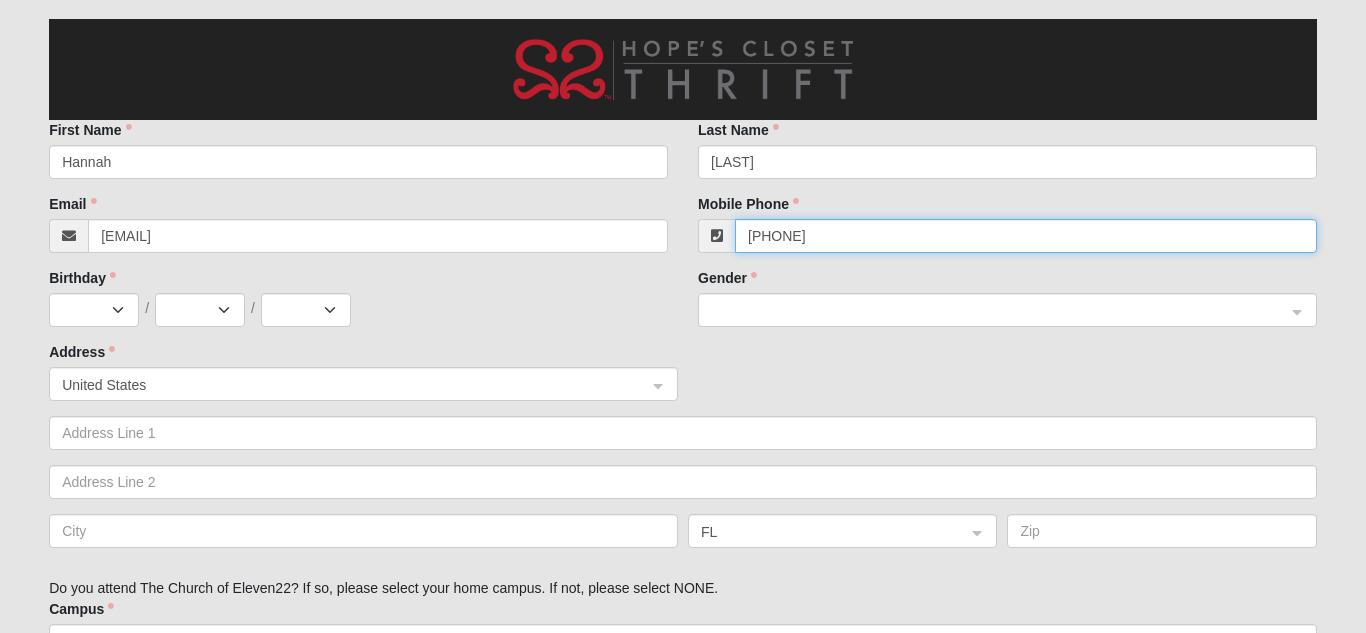 click 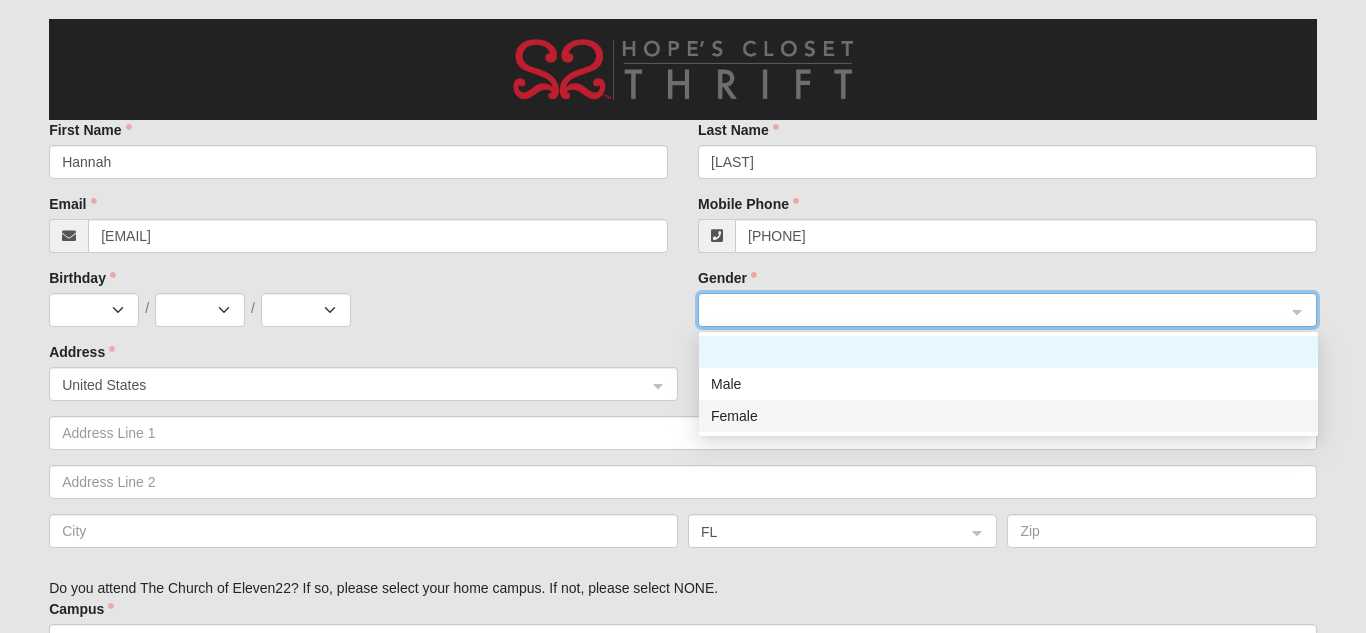 click on "Female" 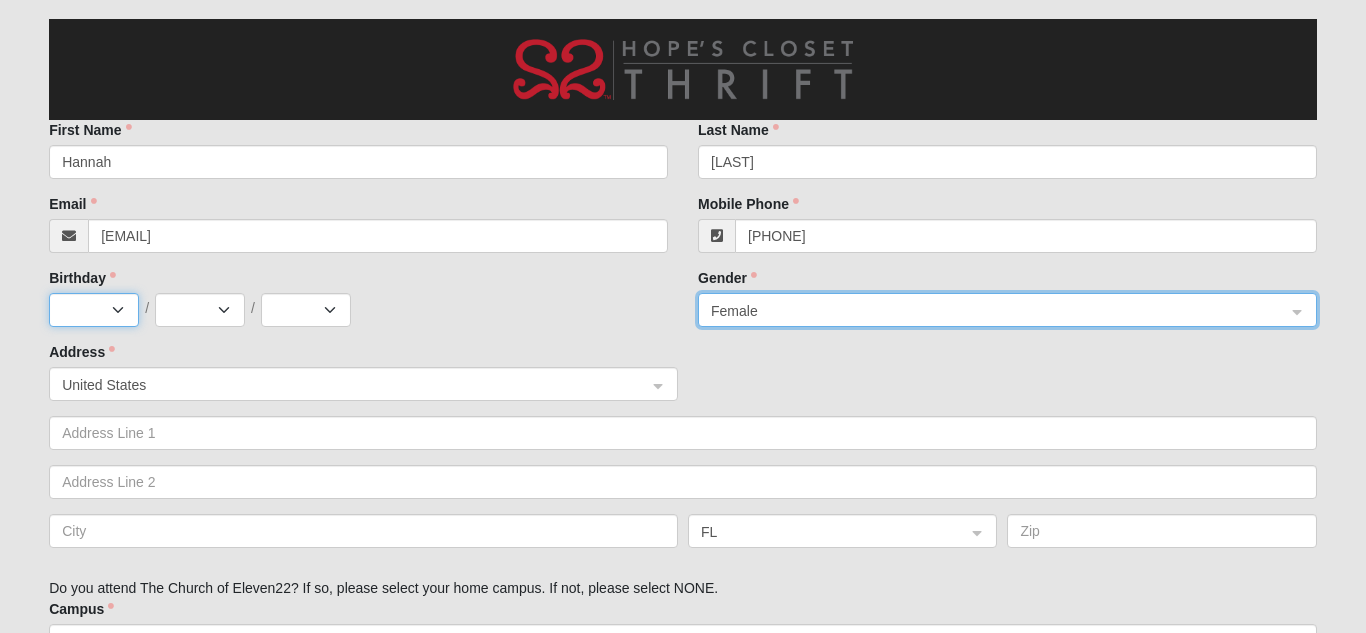 click on "Jan Feb Mar Apr May Jun Jul Aug Sep Oct Nov Dec" at bounding box center (94, 310) 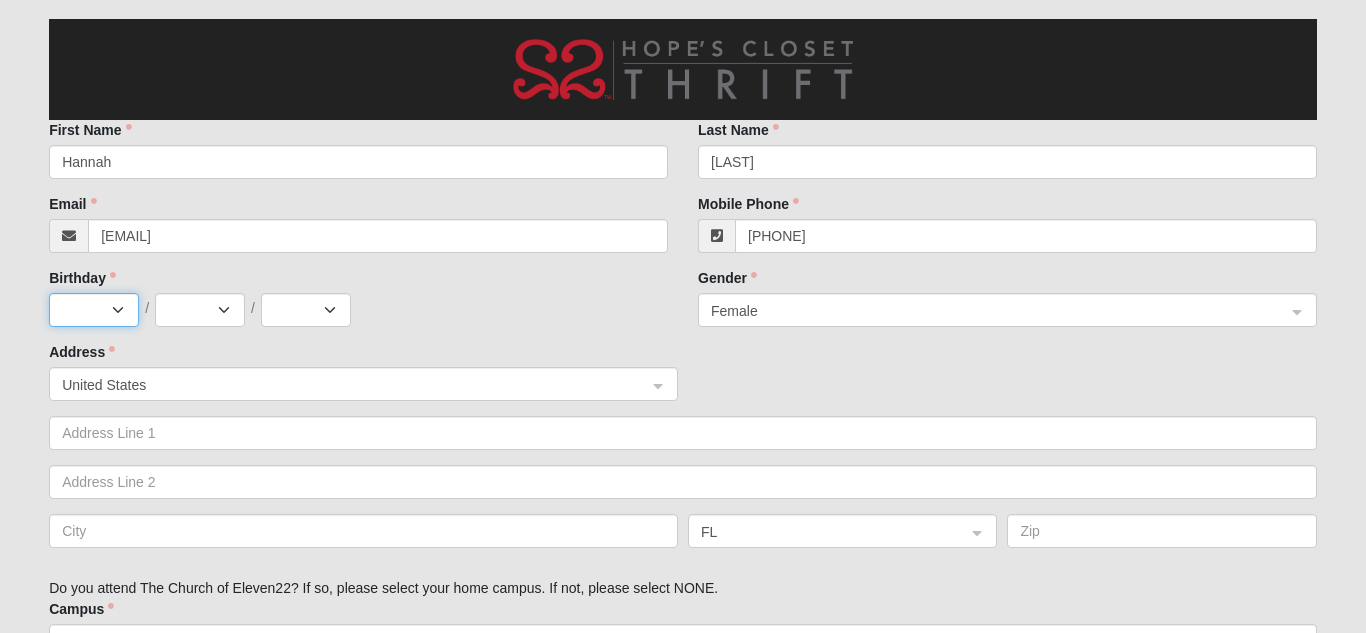 select on "6" 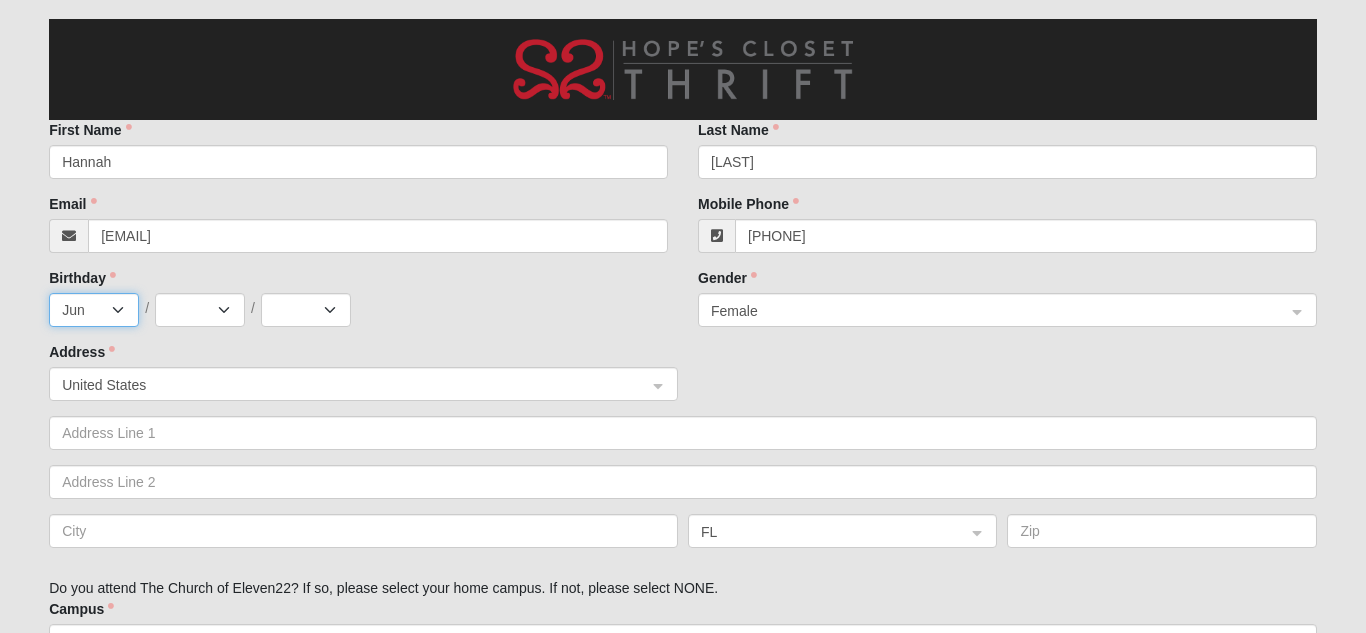 click on "Jan Feb Mar Apr May Jun Jul Aug Sep Oct Nov Dec" at bounding box center (94, 310) 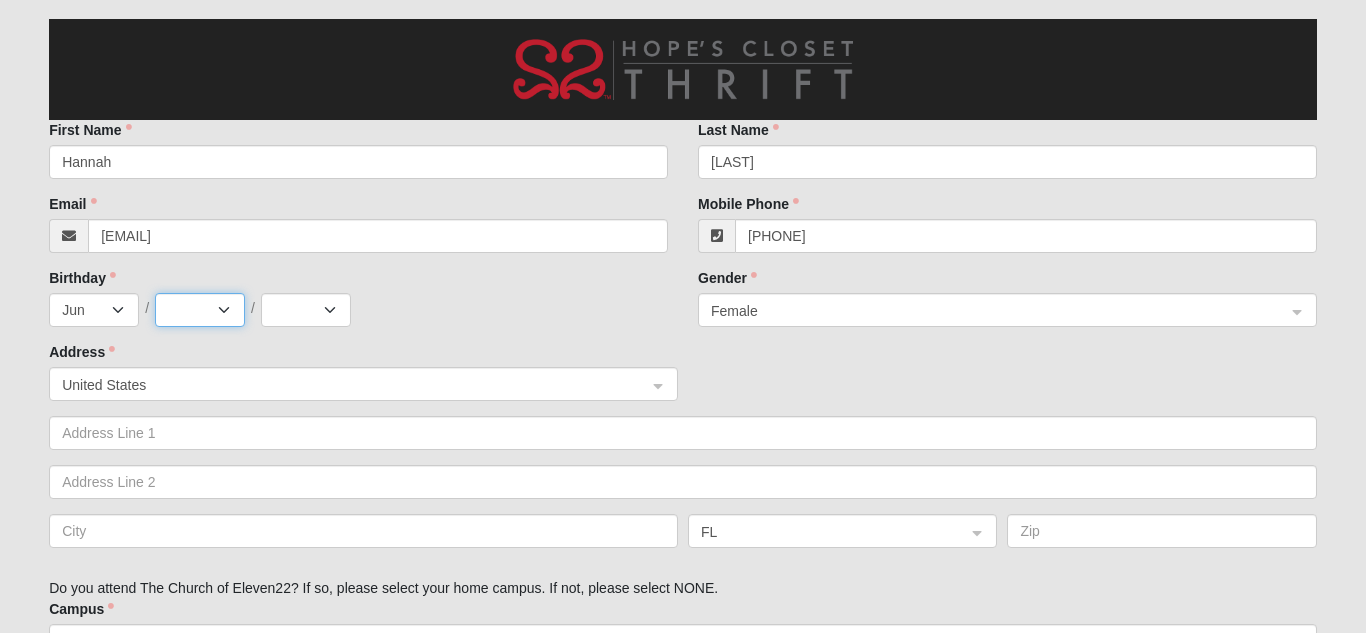 click on "1 2 3 4 5 6 7 8 9 10 11 12 13 14 15 16 17 18 19 20 21 22 23 24 25 26 27 28 29 30" at bounding box center (200, 310) 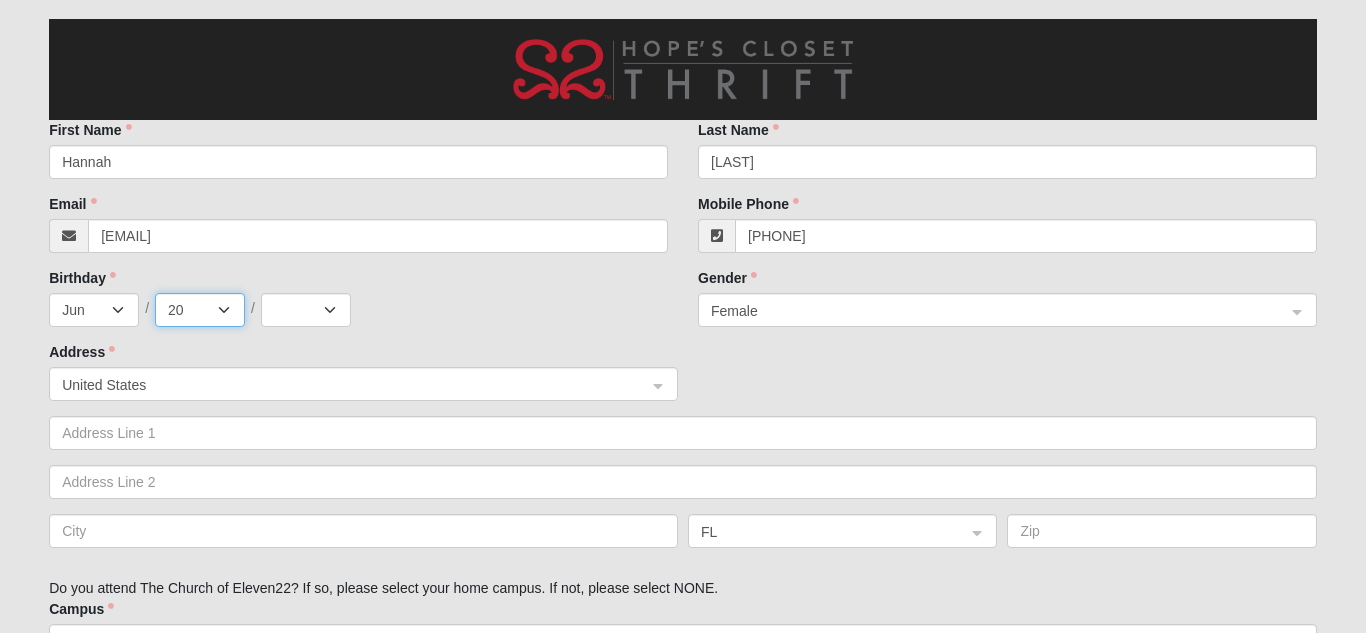 click on "1 2 3 4 5 6 7 8 9 10 11 12 13 14 15 16 17 18 19 20 21 22 23 24 25 26 27 28 29 30" at bounding box center [200, 310] 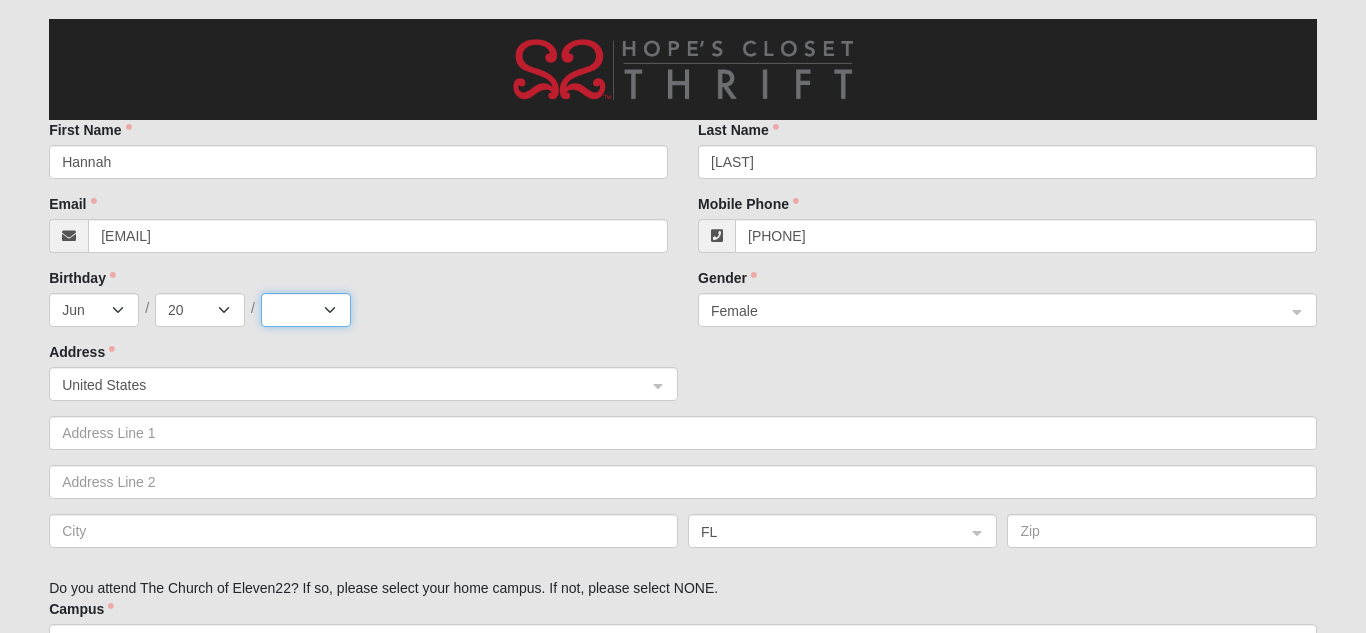 click on "2025 2024 2023 2022 2021 2020 2019 2018 2017 2016 2015 2014 2013 2012 2011 2010 2009 2008 2007 2006 2005 2004 2003 2002 2001 2000 1999 1998 1997 1996 1995 1994 1993 1992 1991 1990 1989 1988 1987 1986 1985 1984 1983 1982 1981 1980 1979 1978 1977 1976 1975 1974 1973 1972 1971 1970 1969 1968 1967 1966 1965 1964 1963 1962 1961 1960 1959 1958 1957 1956 1955 1954 1953 1952 1951 1950 1949 1948 1947 1946 1945 1944 1943 1942 1941 1940 1939 1938 1937 1936 1935 1934 1933 1932 1931 1930 1929 1928 1927 1926 1925 1924 1923 1922 1921 1920 1919 1918 1917 1916 1915 1914 1913 1912 1911 1910 1909 1908 1907 1906 1905 1904 1903 1902 1901 1900" at bounding box center (306, 310) 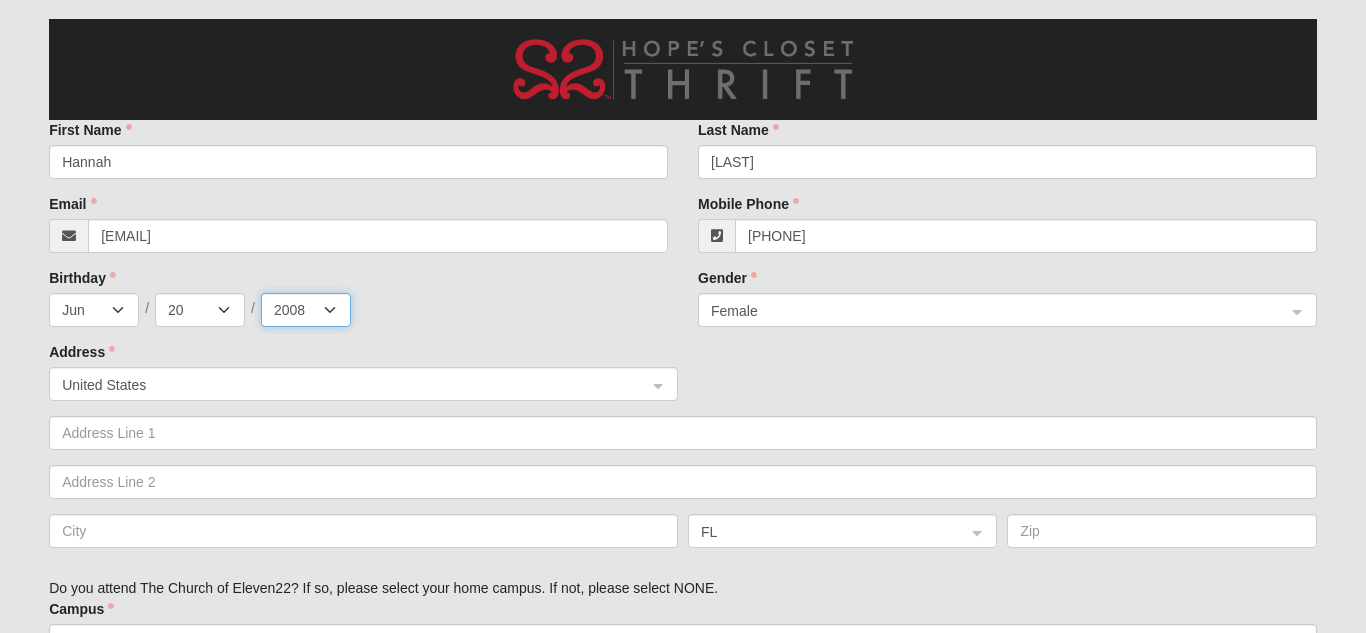 click on "2025 2024 2023 2022 2021 2020 2019 2018 2017 2016 2015 2014 2013 2012 2011 2010 2009 2008 2007 2006 2005 2004 2003 2002 2001 2000 1999 1998 1997 1996 1995 1994 1993 1992 1991 1990 1989 1988 1987 1986 1985 1984 1983 1982 1981 1980 1979 1978 1977 1976 1975 1974 1973 1972 1971 1970 1969 1968 1967 1966 1965 1964 1963 1962 1961 1960 1959 1958 1957 1956 1955 1954 1953 1952 1951 1950 1949 1948 1947 1946 1945 1944 1943 1942 1941 1940 1939 1938 1937 1936 1935 1934 1933 1932 1931 1930 1929 1928 1927 1926 1925 1924 1923 1922 1921 1920 1919 1918 1917 1916 1915 1914 1913 1912 1911 1910 1909 1908 1907 1906 1905 1904 1903 1902 1901 1900" at bounding box center (306, 310) 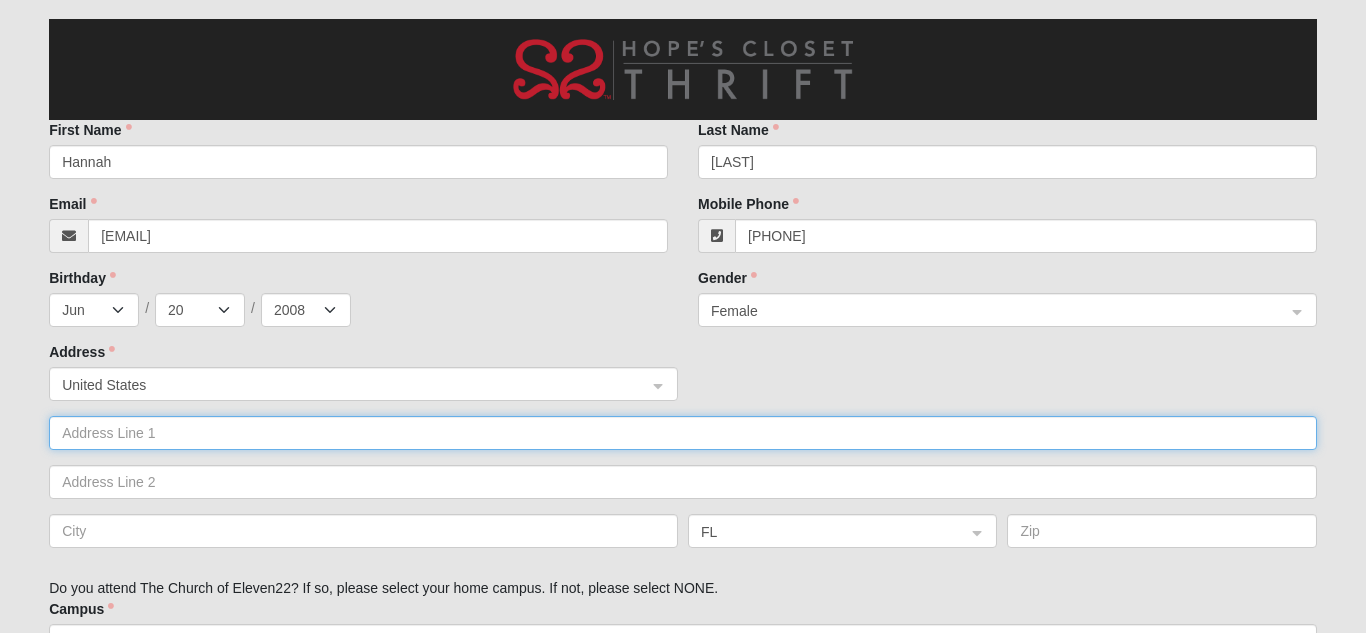 click 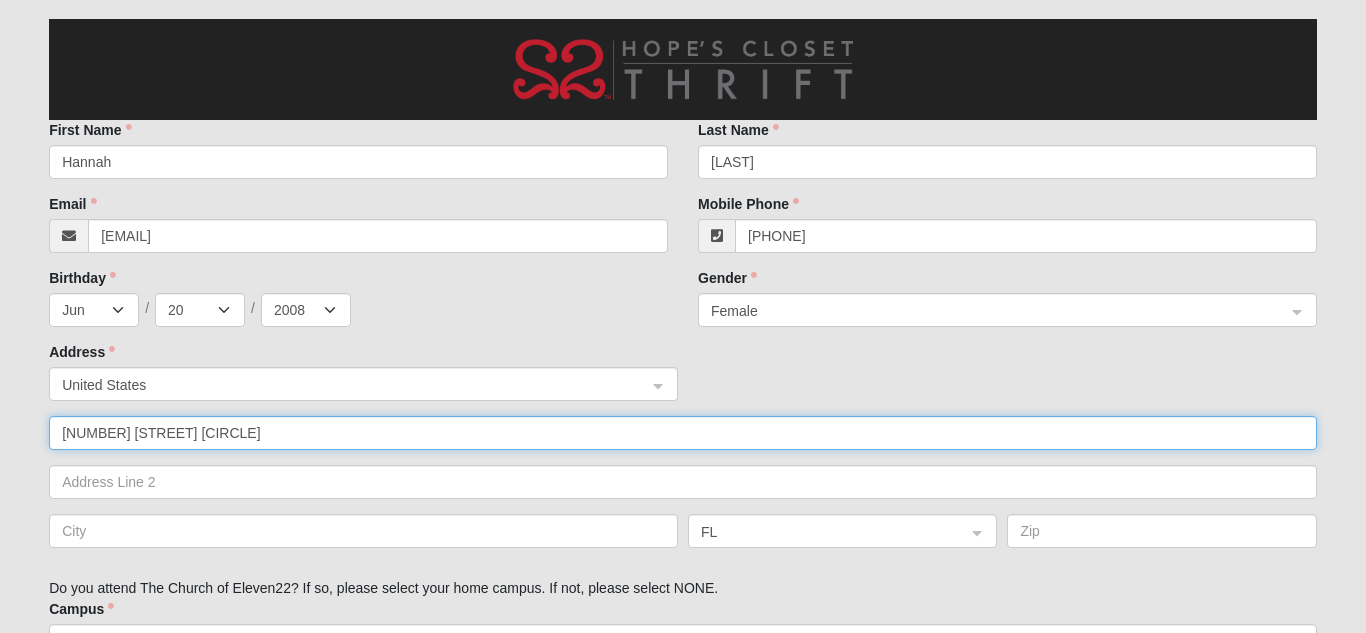 type on "[NUMBER] [STREET] [CIRCLE]" 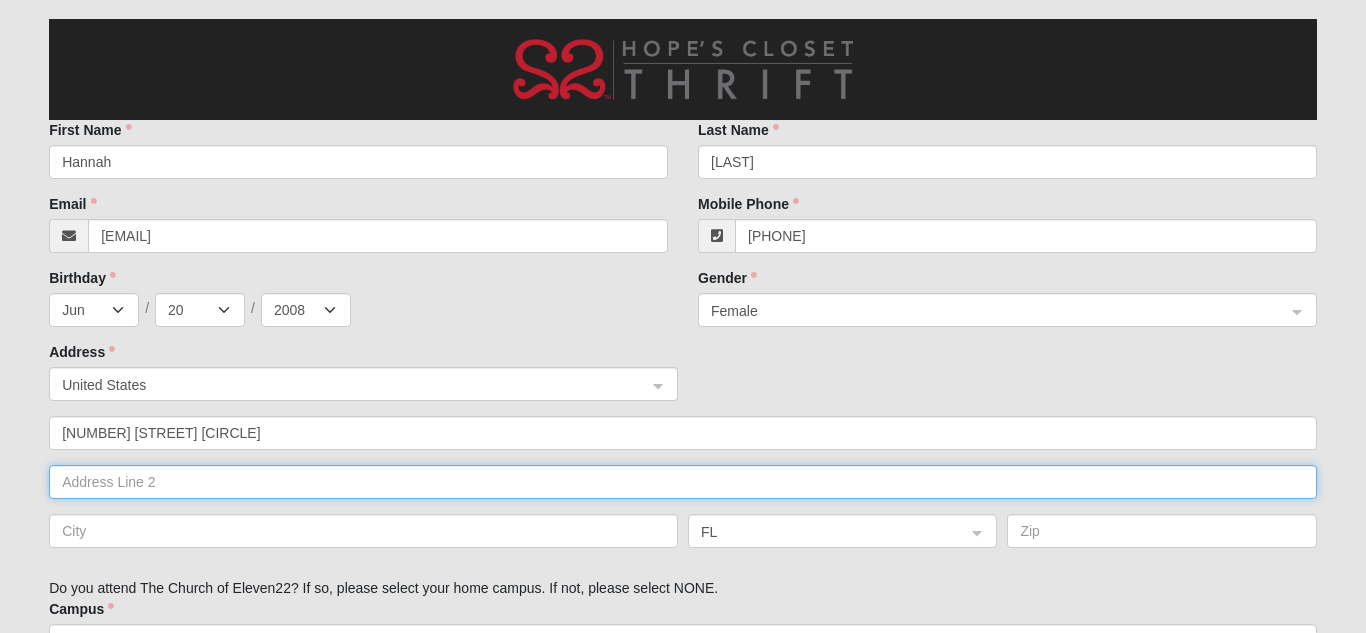 click 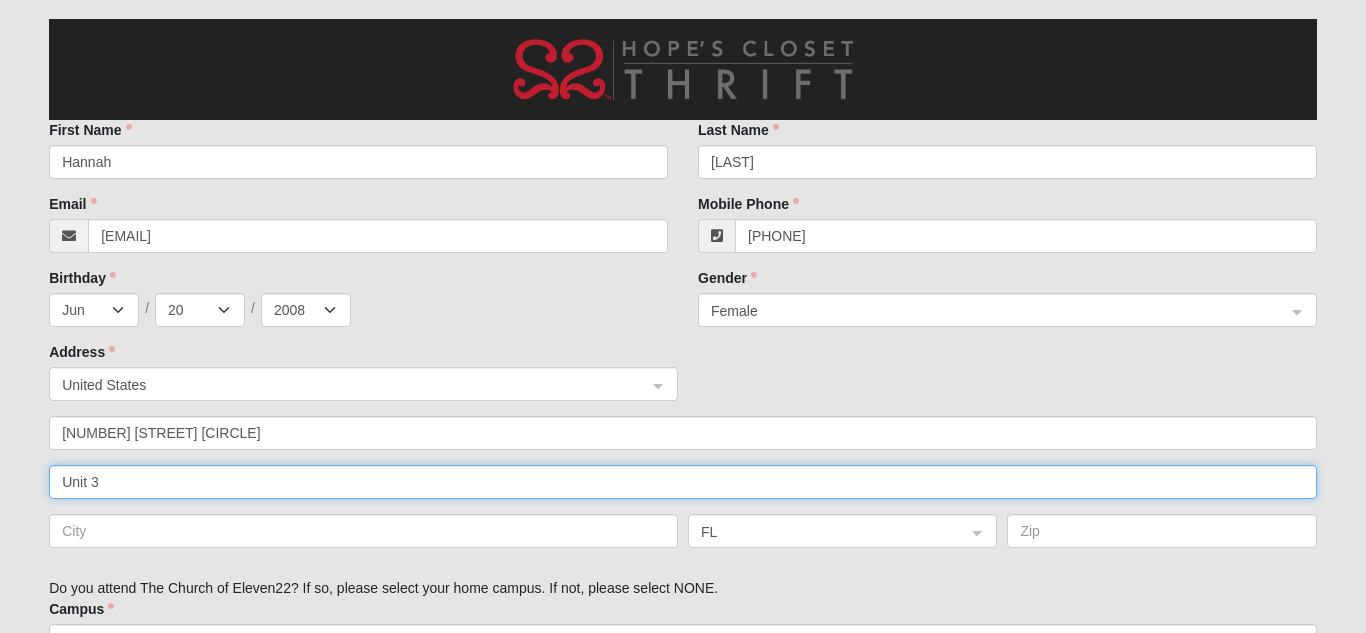 type on "Unit 3" 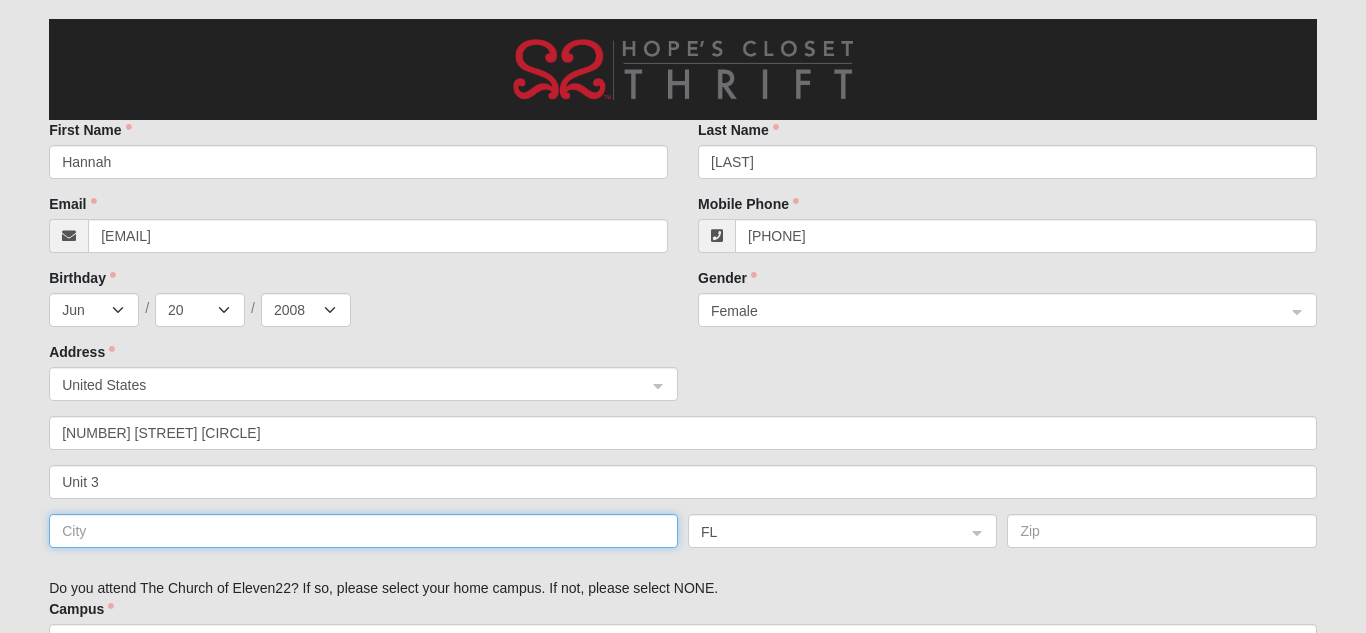 click 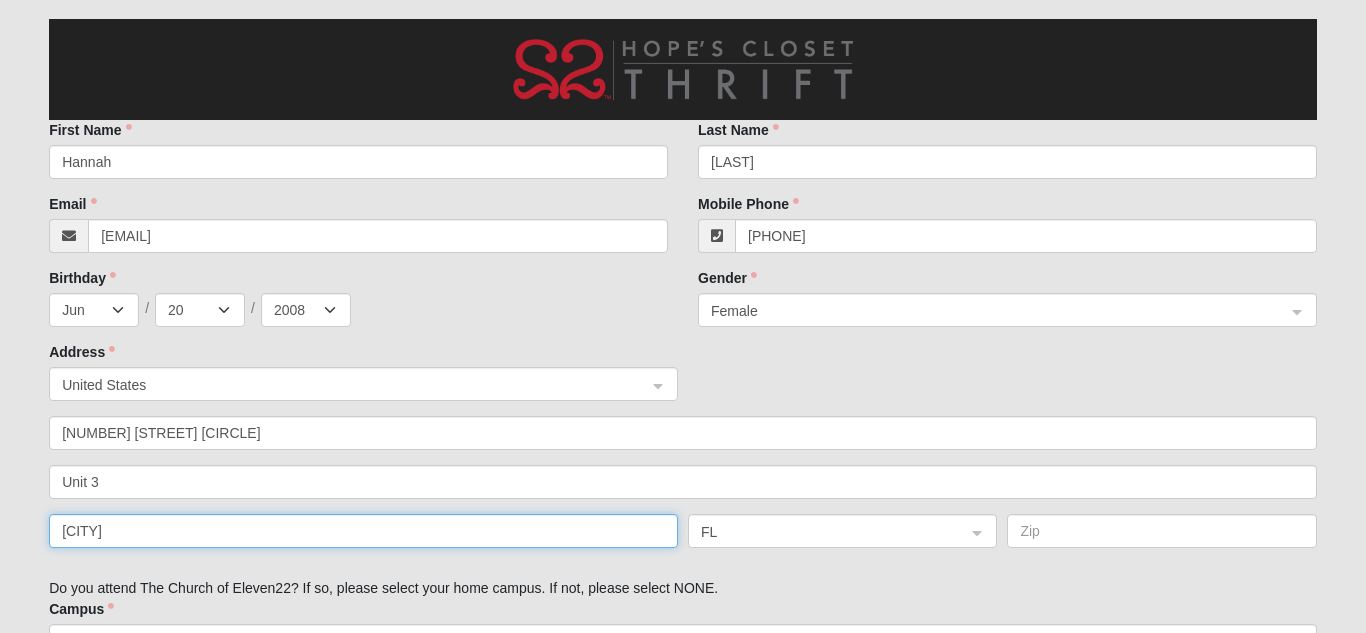 type on "[CITY]" 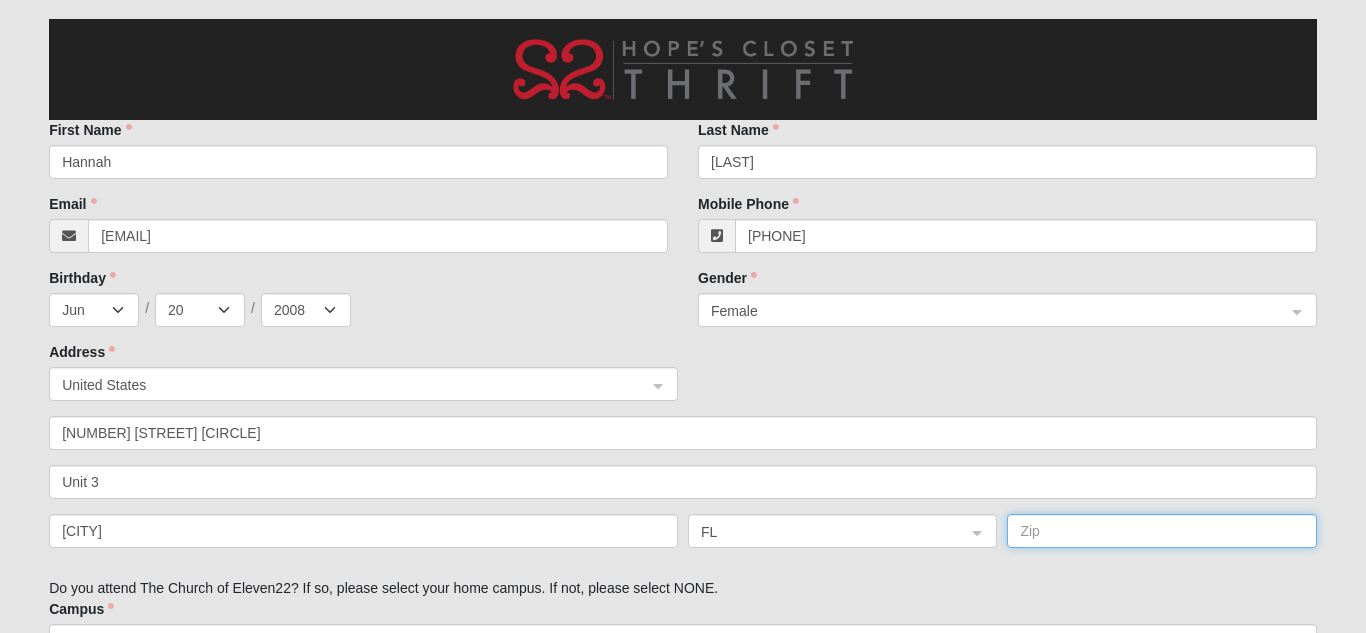 click 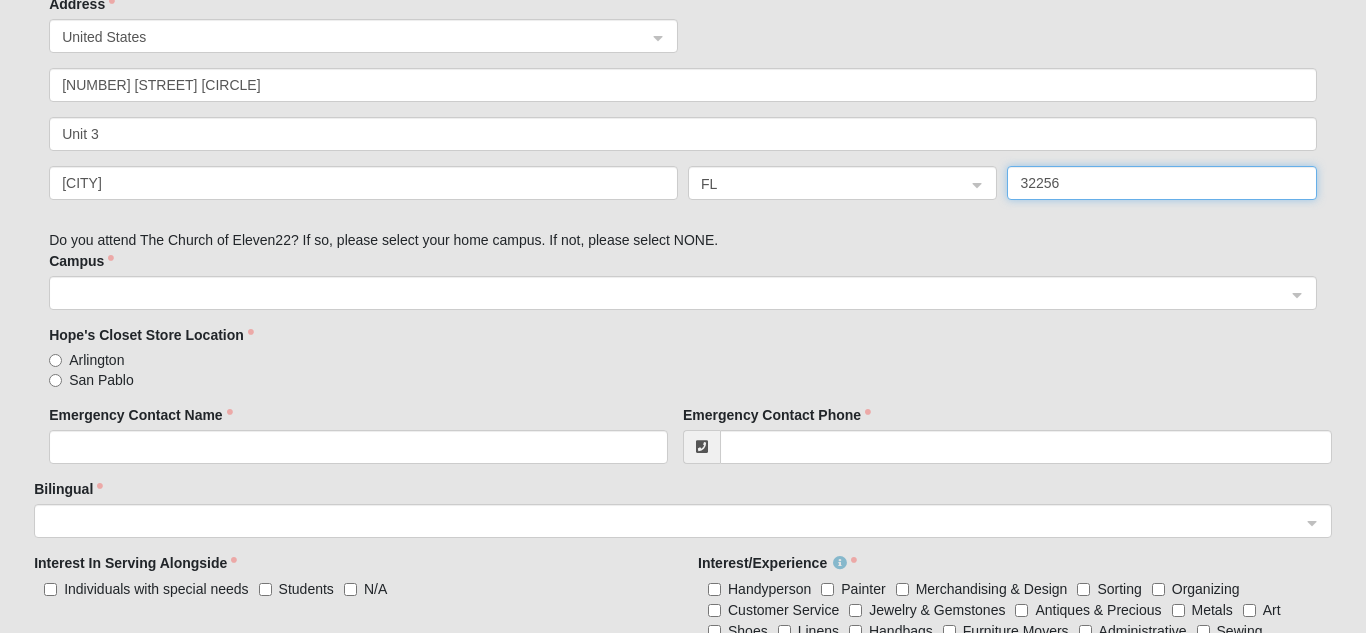 scroll, scrollTop: 703, scrollLeft: 0, axis: vertical 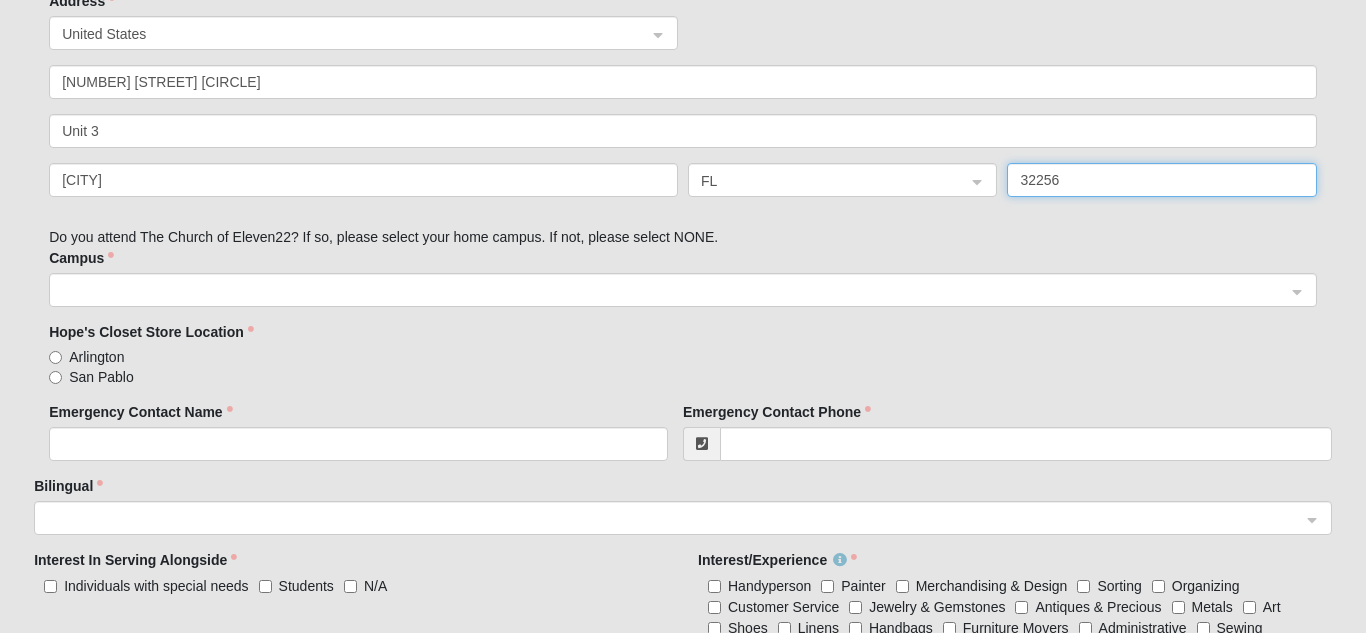 click 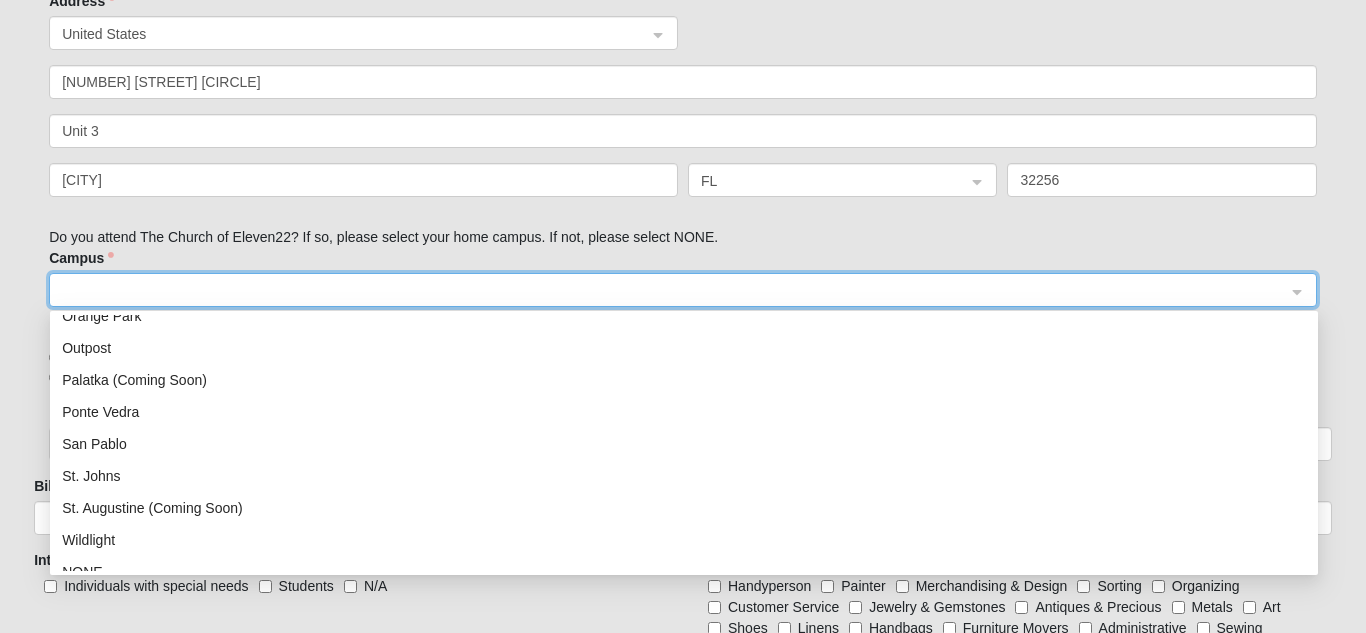 scroll, scrollTop: 256, scrollLeft: 0, axis: vertical 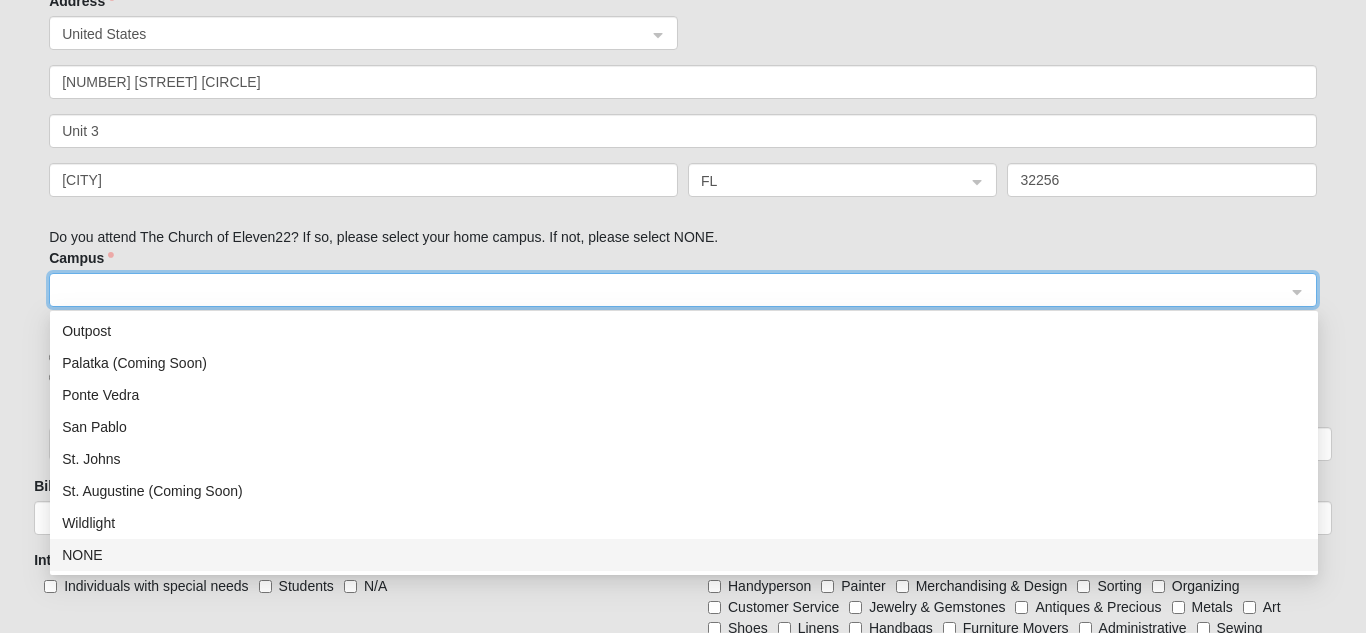click on "NONE" at bounding box center (684, 555) 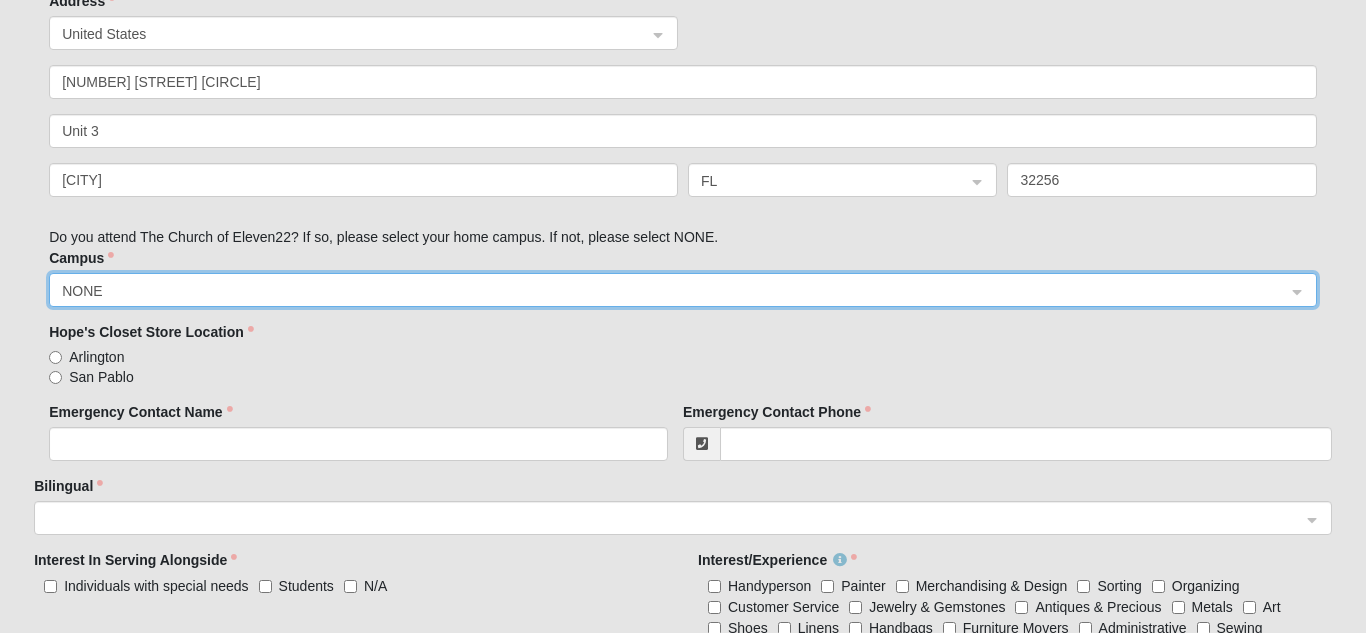 click on "San Pablo" at bounding box center (101, 377) 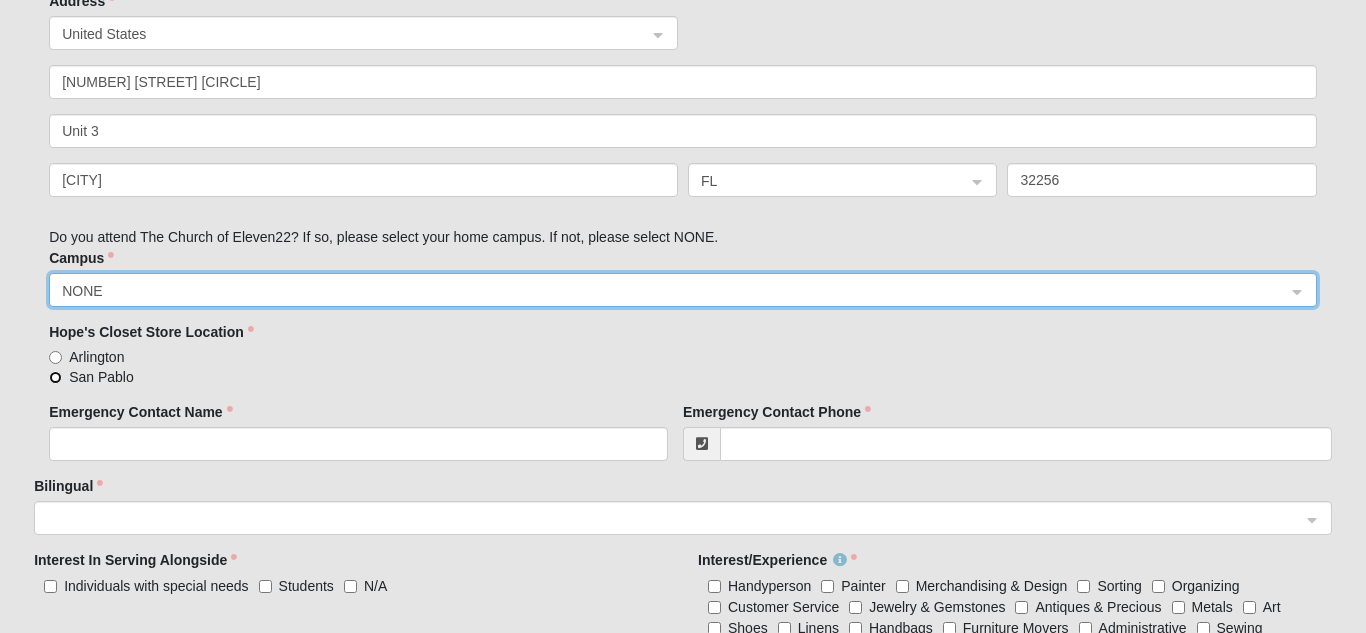 click on "San Pablo" at bounding box center [55, 377] 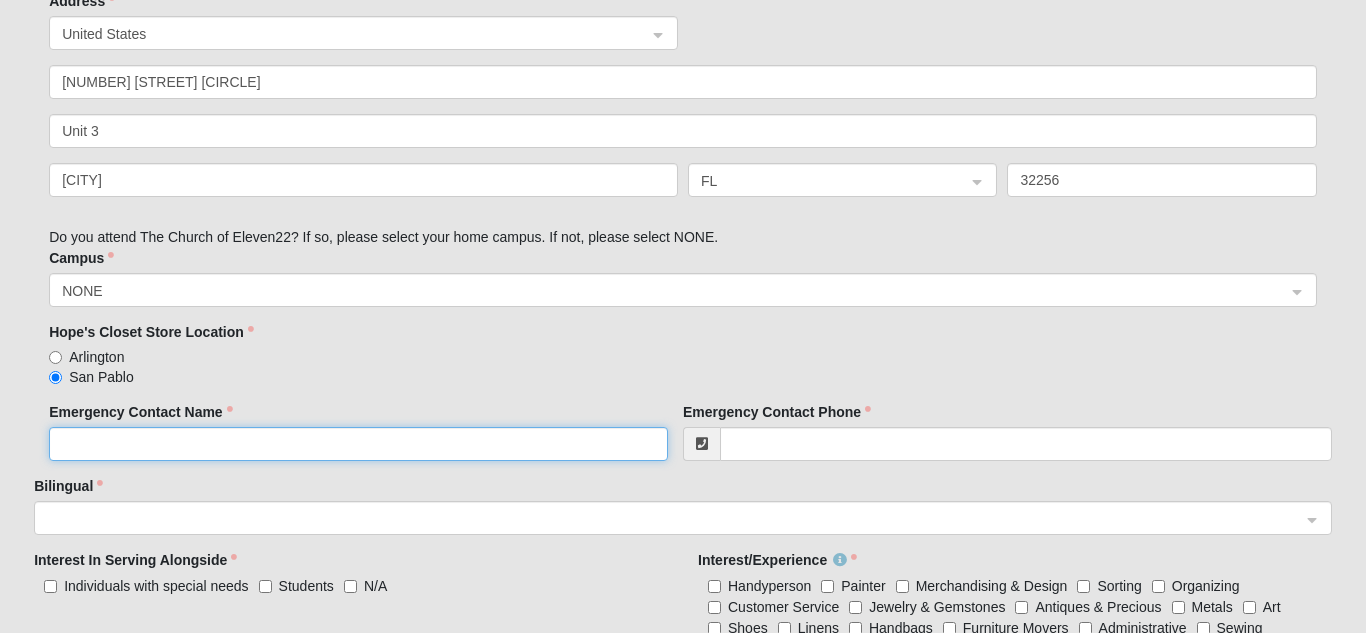 click on "Emergency Contact Name" 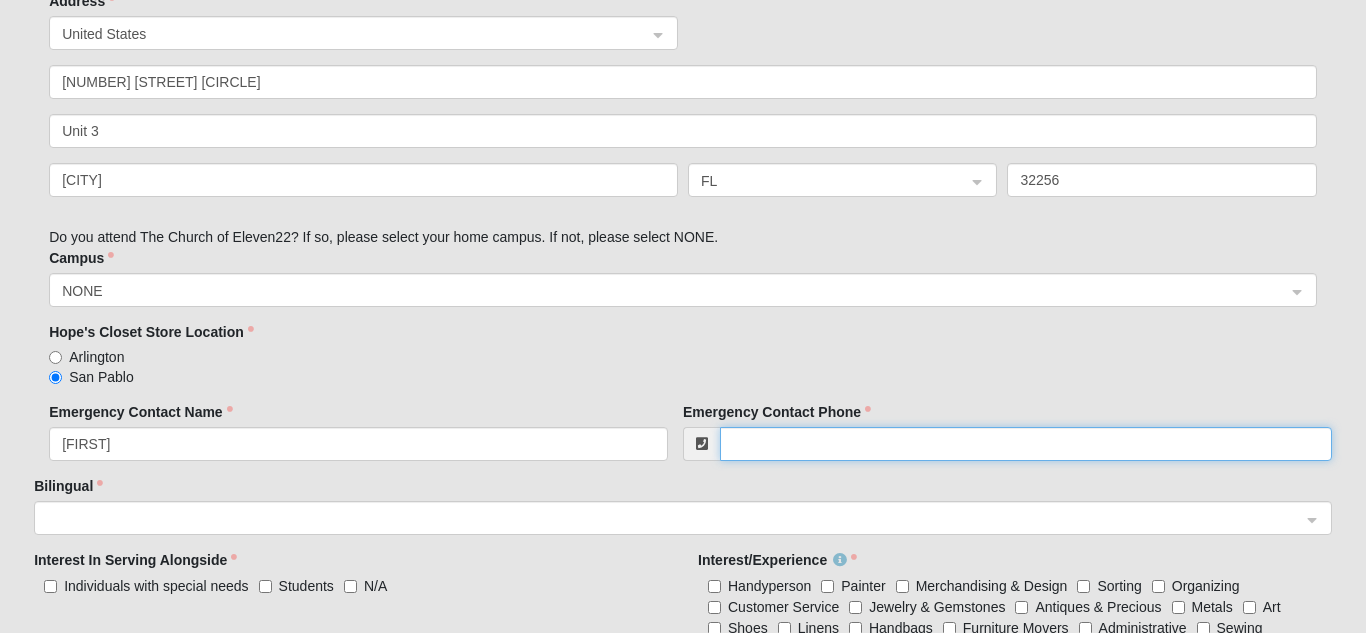 click on "Emergency Contact Phone" at bounding box center [1026, 444] 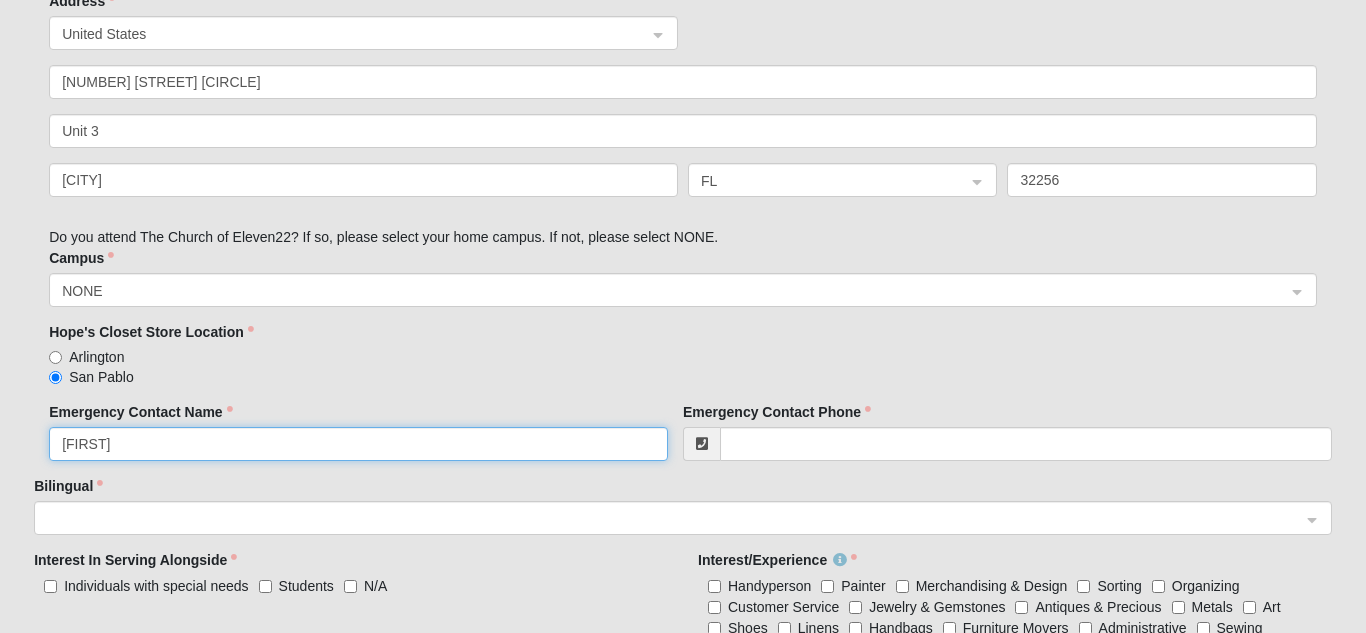 click on "[FIRST]" 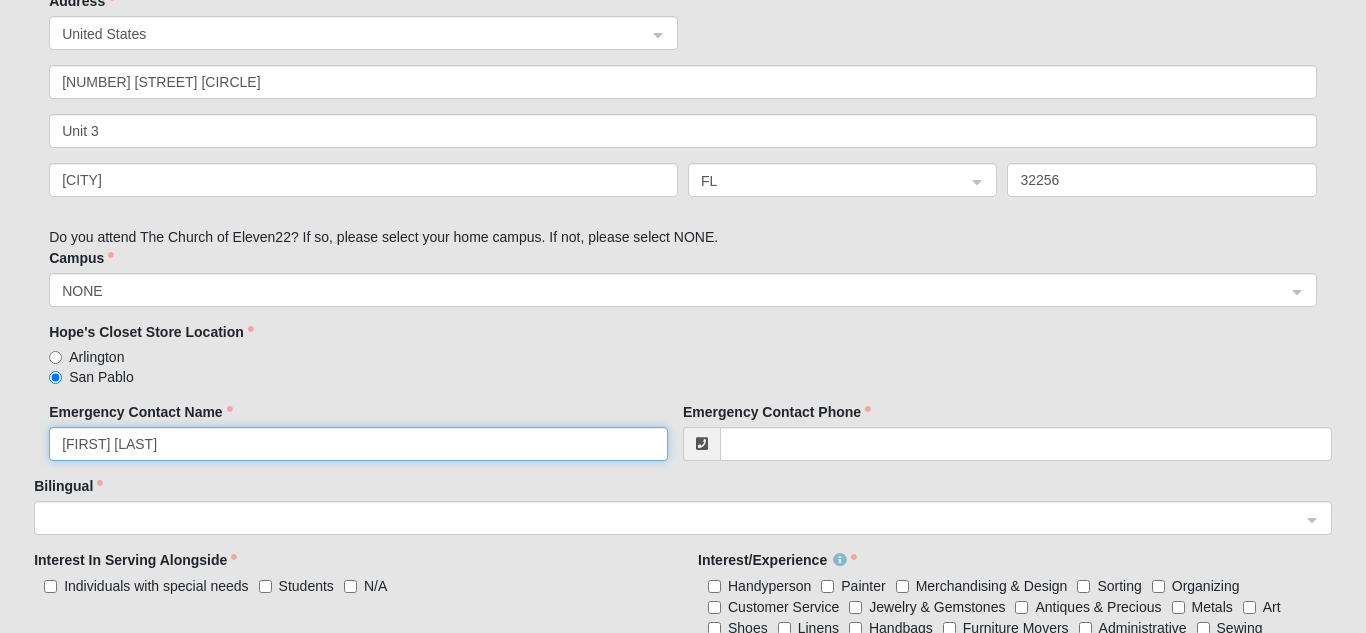type on "[FIRST] [LAST]" 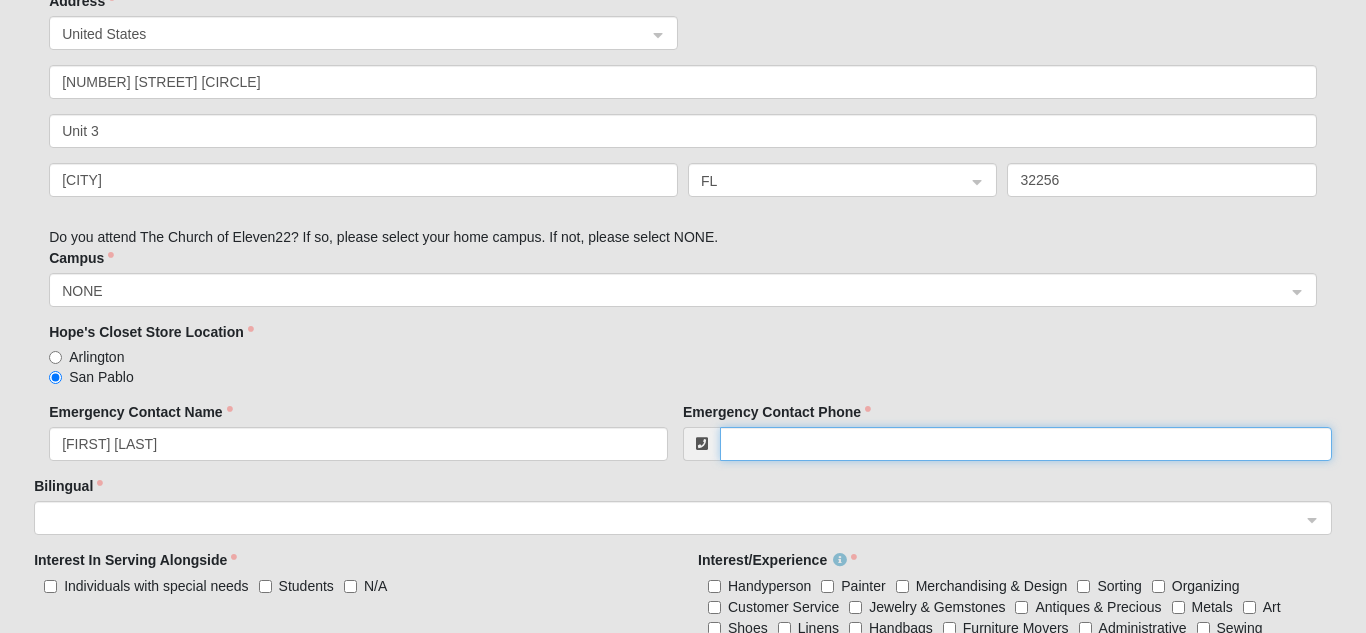 click on "Emergency Contact Phone" at bounding box center (1026, 444) 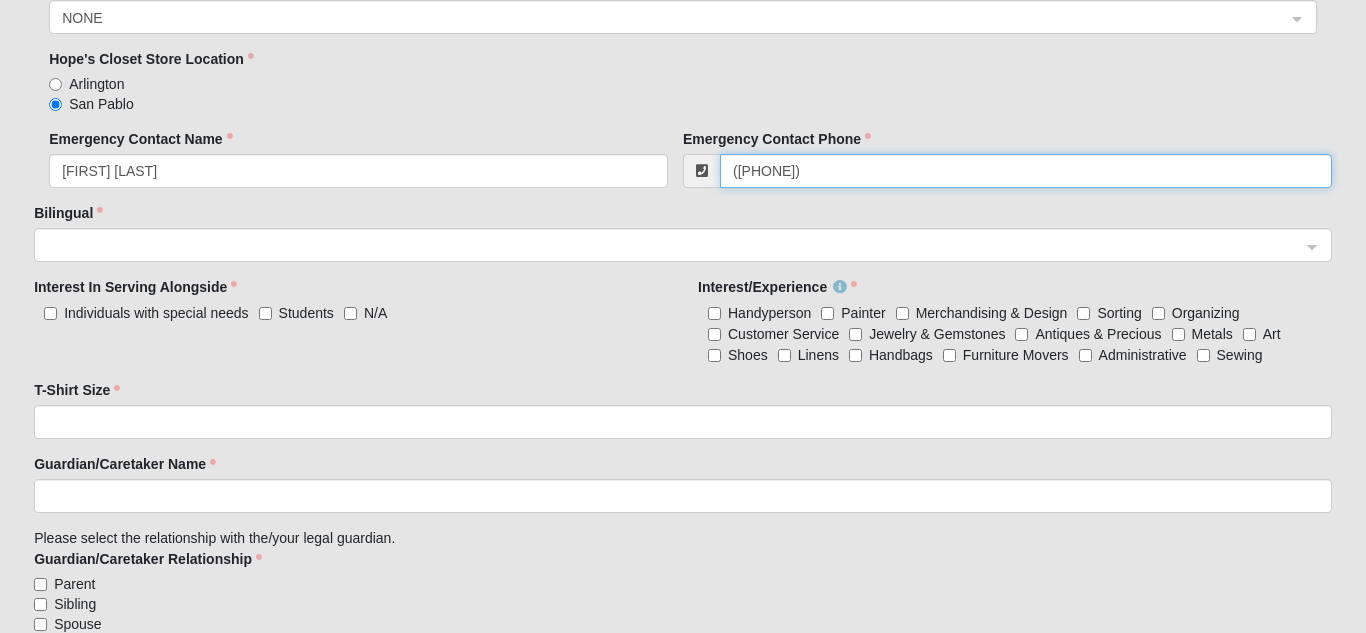 scroll, scrollTop: 981, scrollLeft: 0, axis: vertical 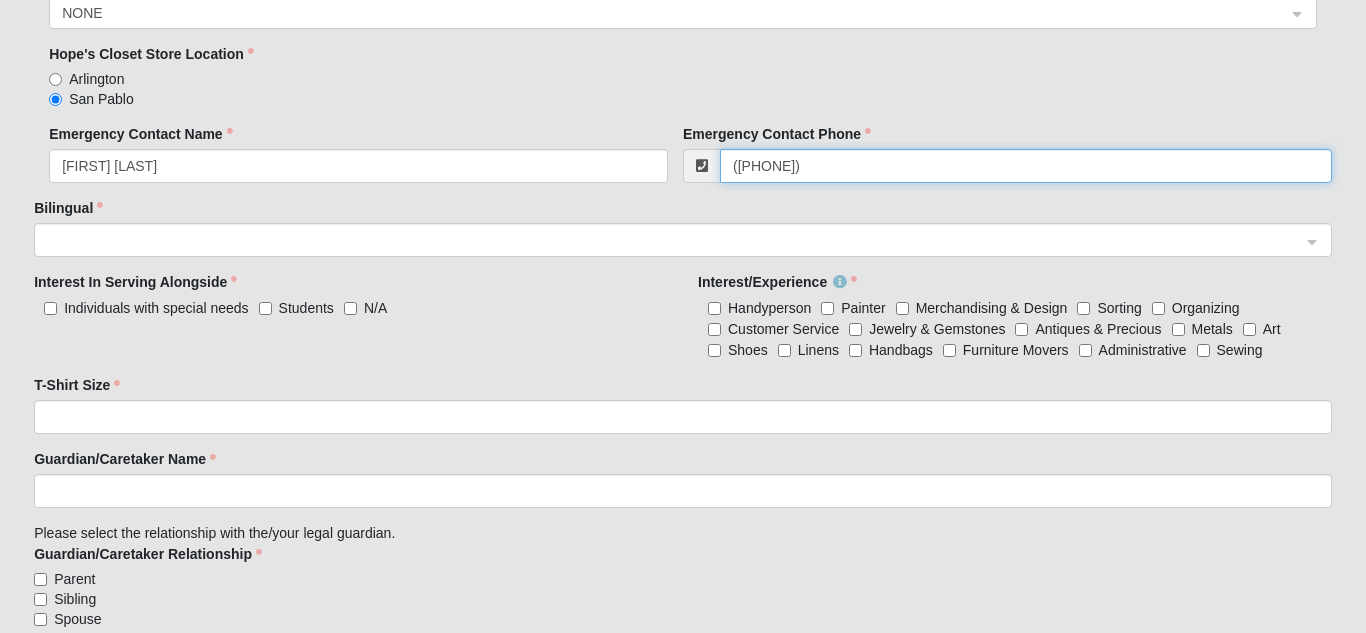 type on "([PHONE])" 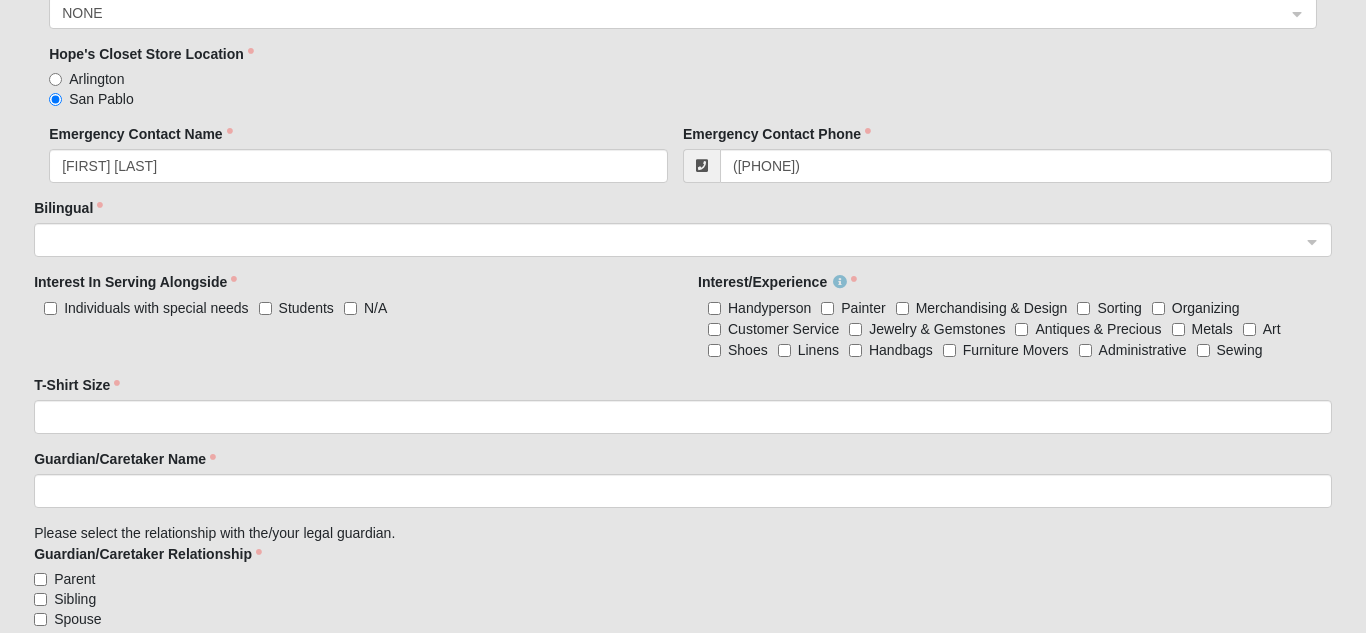 click on "Emergency Contact Name    [FIRST] [LAST]     Emergency Contact Phone    [PHONE]     Bilingual        Interest In Serving Alongside    Individuals with special needs Students N/A
Interest/Experience    Handyperson Painter Merchandising & Design Sorting Organizing Customer Service Jewelry & Gemstones Antiques & Precious Metals Art Shoes Linens Handbags Furniture Movers Administrative Sewing     T-Shirt Size        Guardian/Caretaker Name      Please select the relationship with the/your legal guardian.   Guardian/Caretaker Relationship    Parent Sibling Spouse Other relative Close friend Professional guardian Court appointed Other     Guardian/Caretaker Mobile Number        Guardian/Caretaker Email Address" 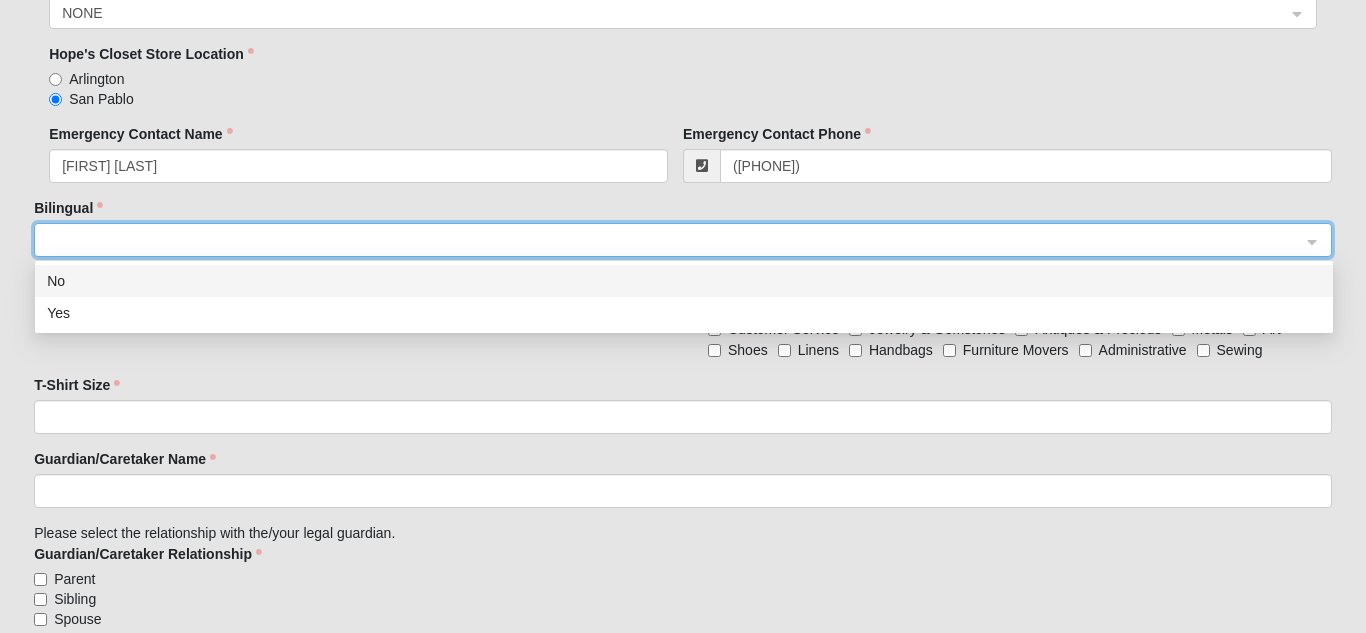 click on "No" at bounding box center (684, 281) 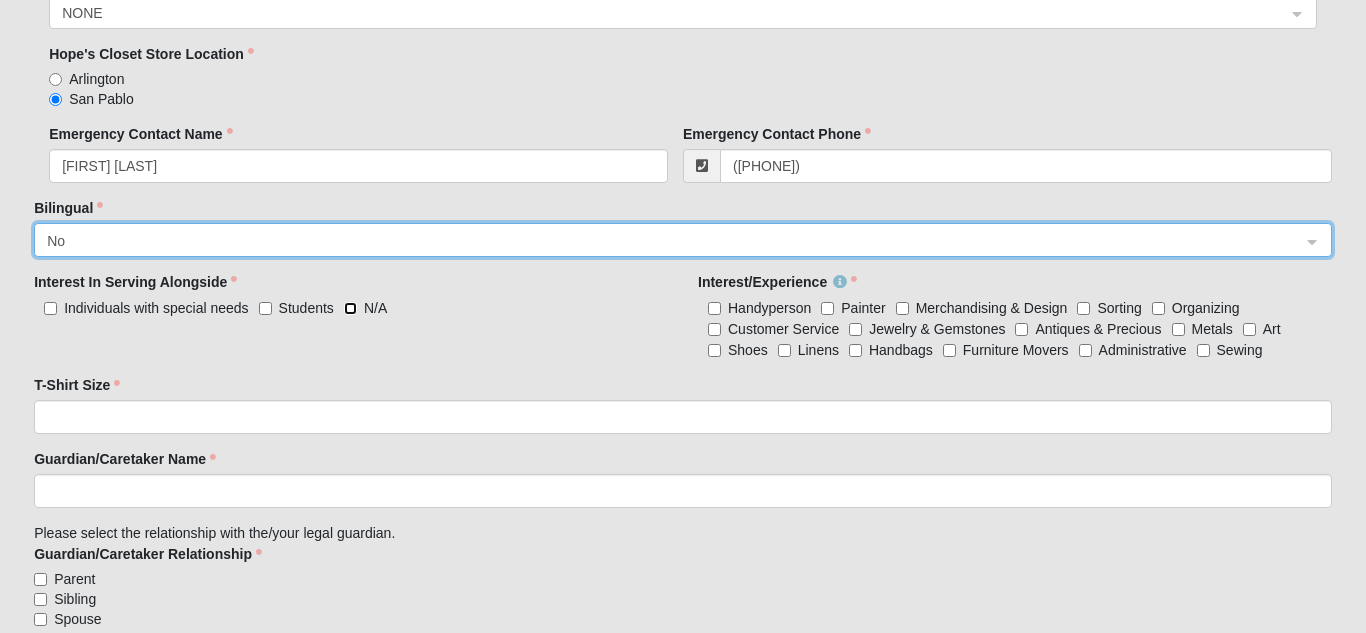 click on "N/A" at bounding box center (350, 308) 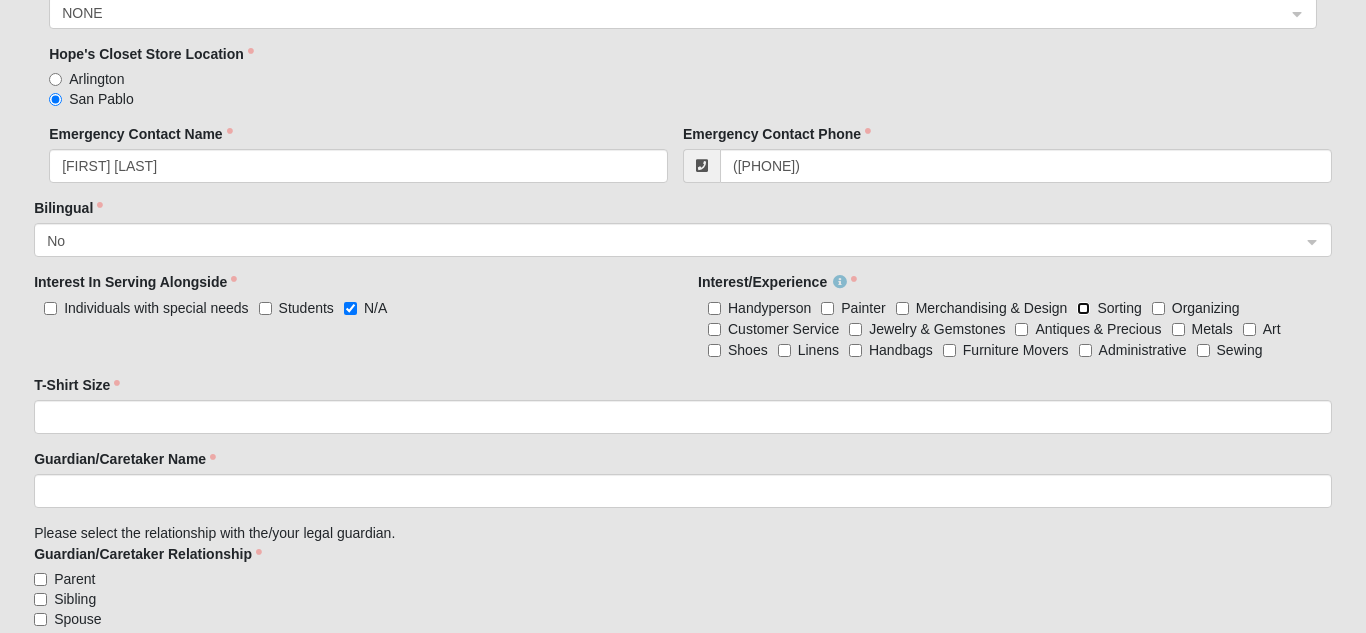 click on "Sorting" at bounding box center [1083, 308] 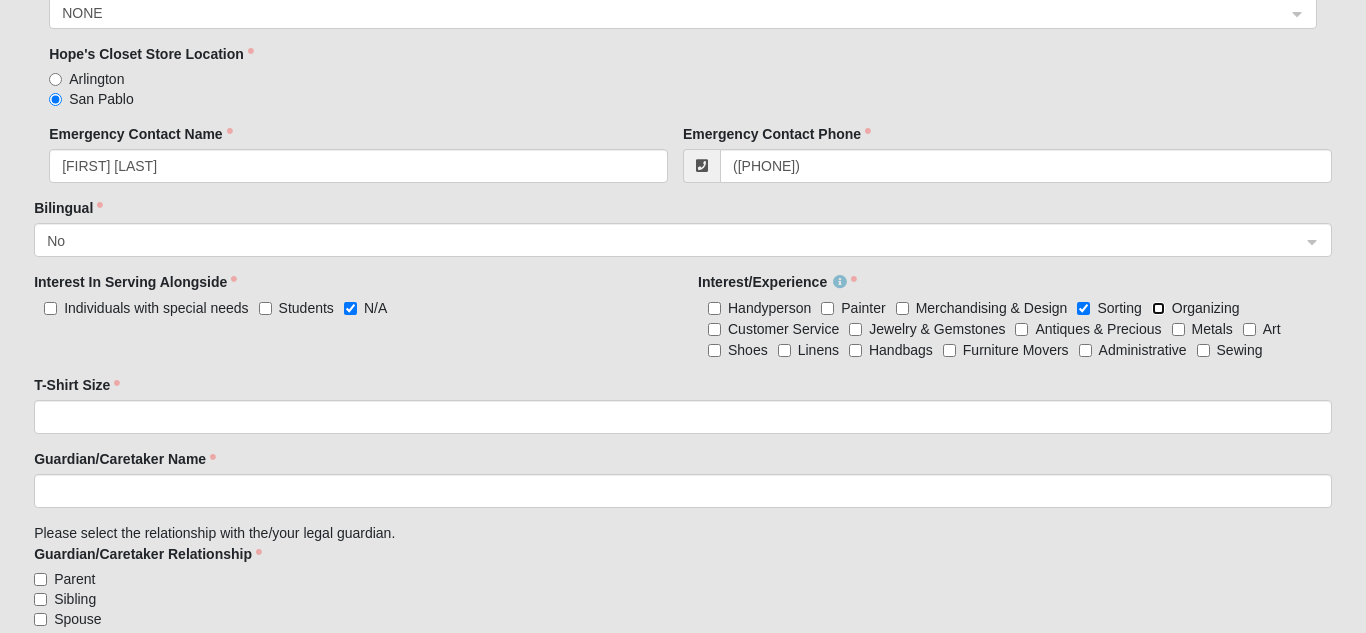 click on "Organizing" at bounding box center [1158, 308] 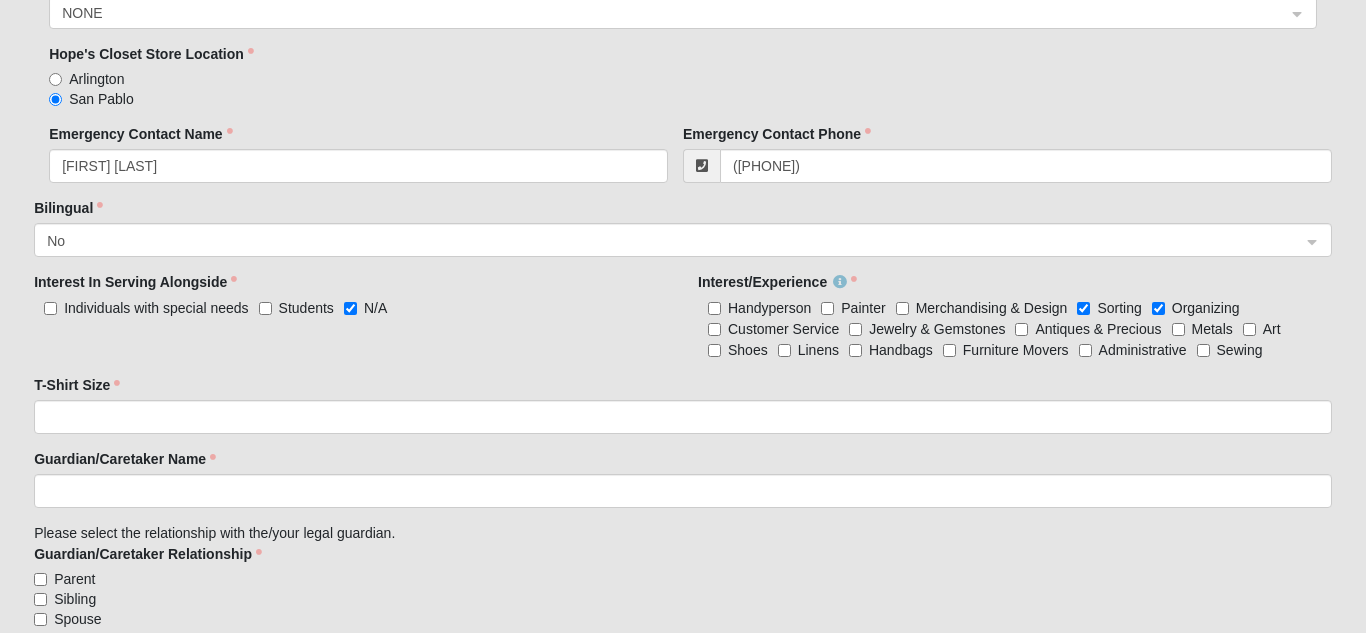 click on "Customer Service" at bounding box center [783, 329] 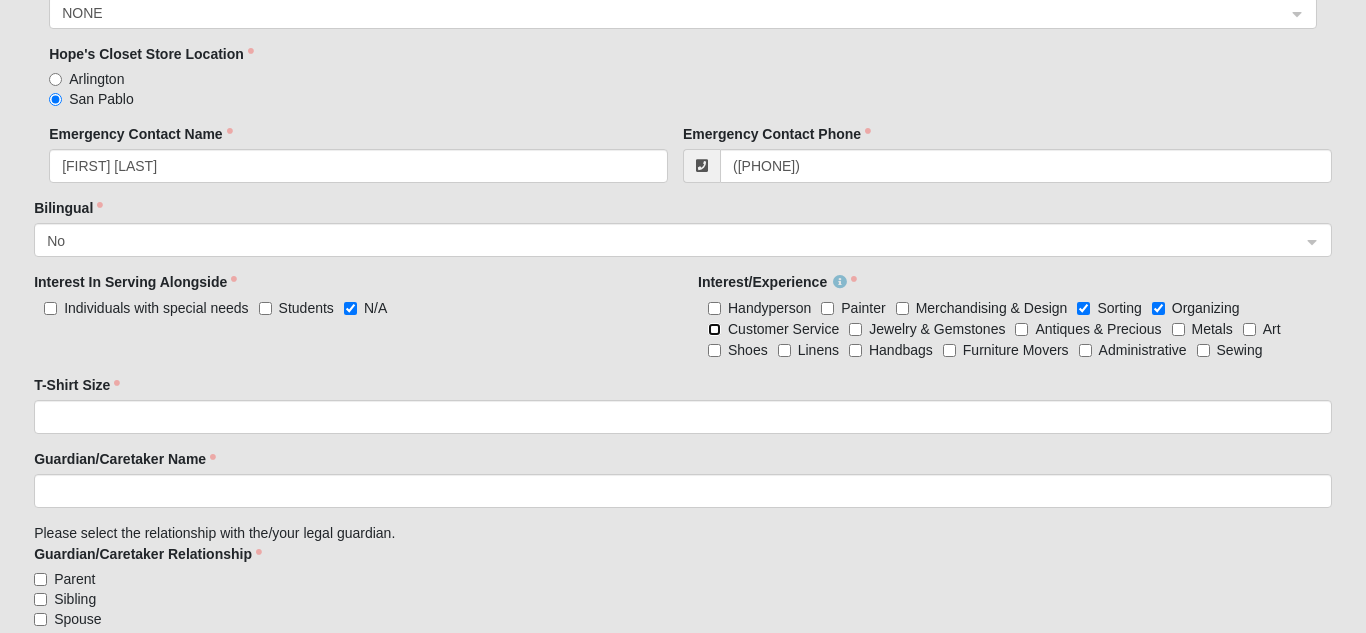 click on "Customer Service" at bounding box center (714, 329) 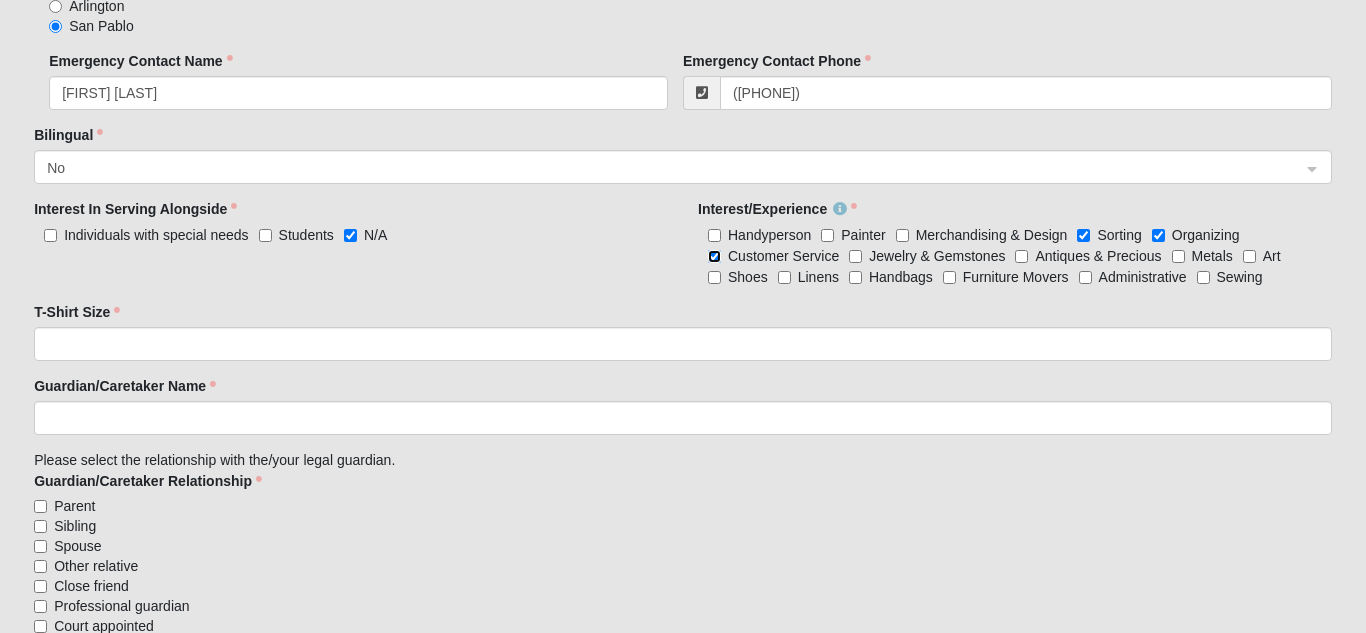 scroll, scrollTop: 1069, scrollLeft: 0, axis: vertical 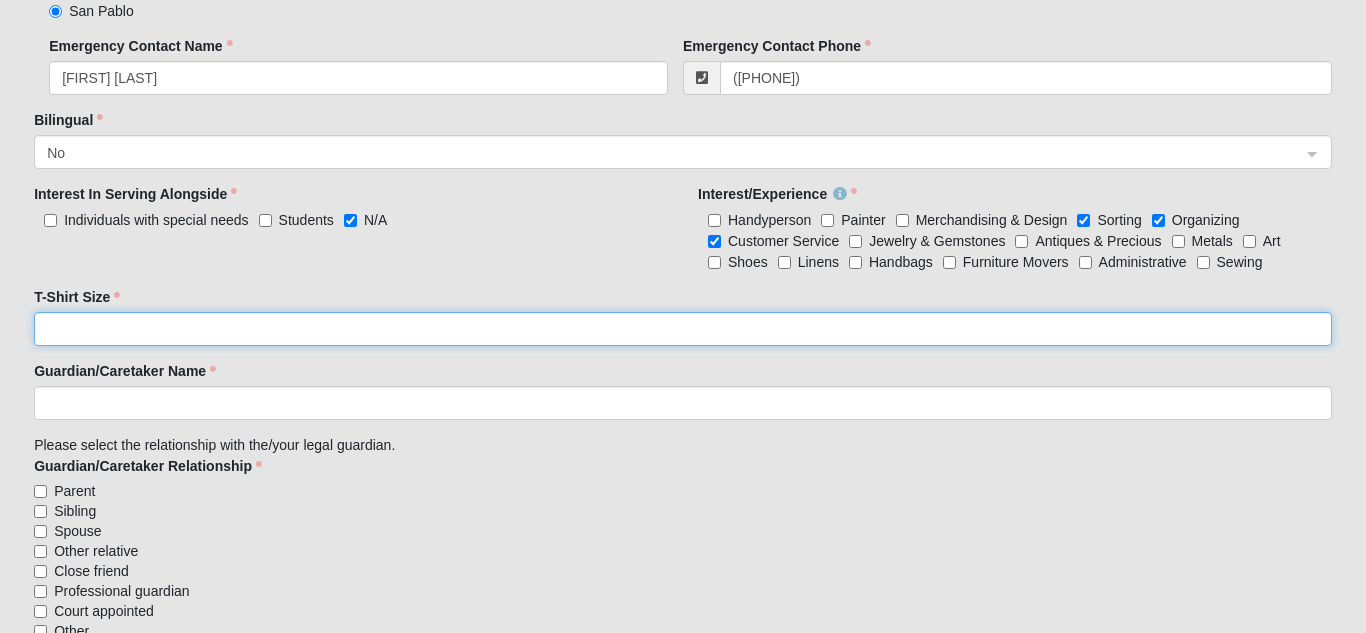 click on "T-Shirt Size" 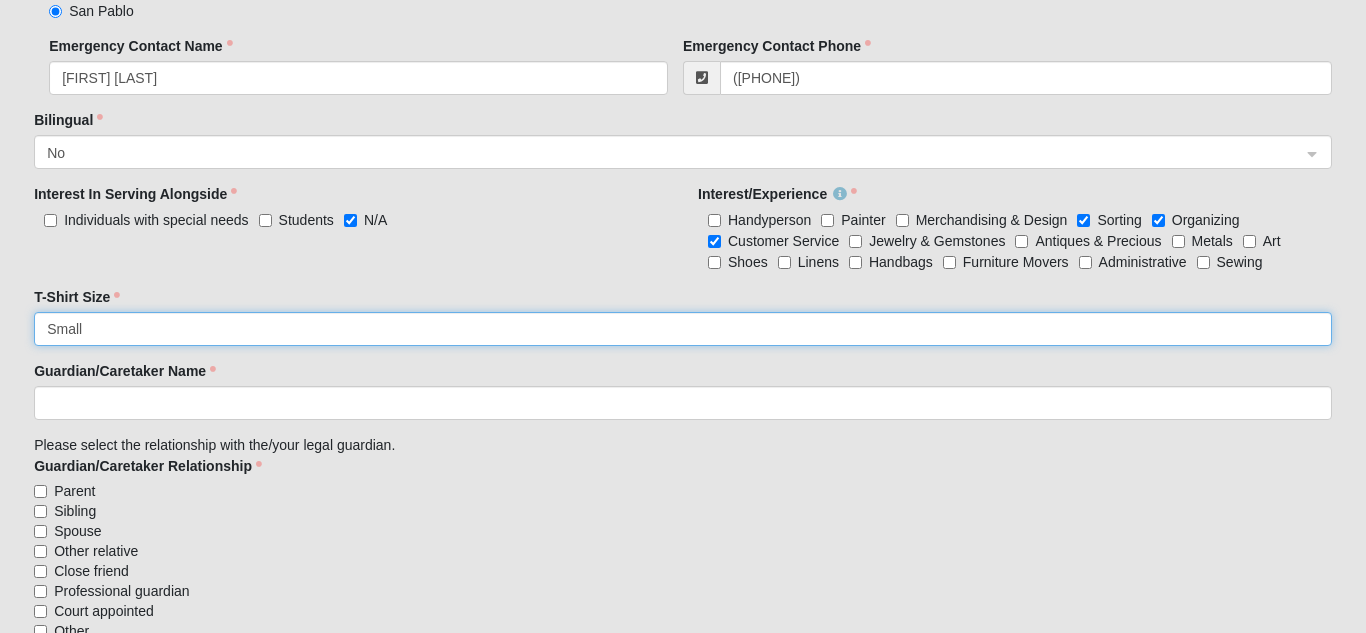 type on "Small" 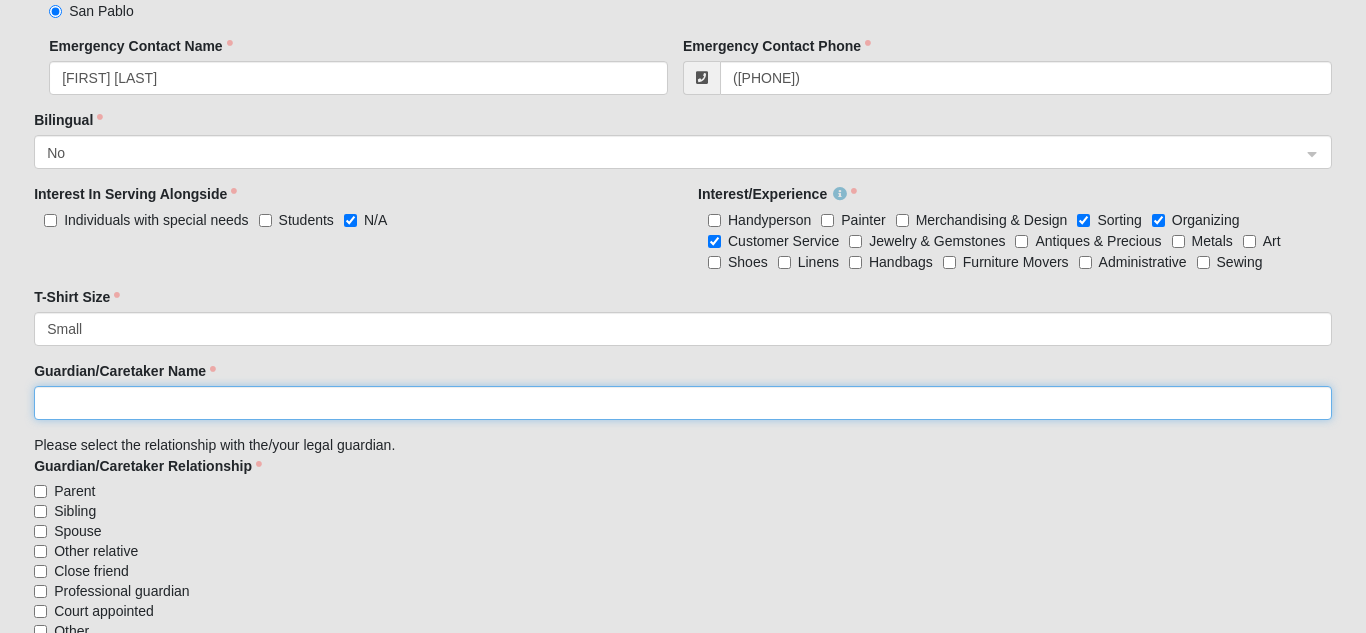 click on "Guardian/Caretaker Name" 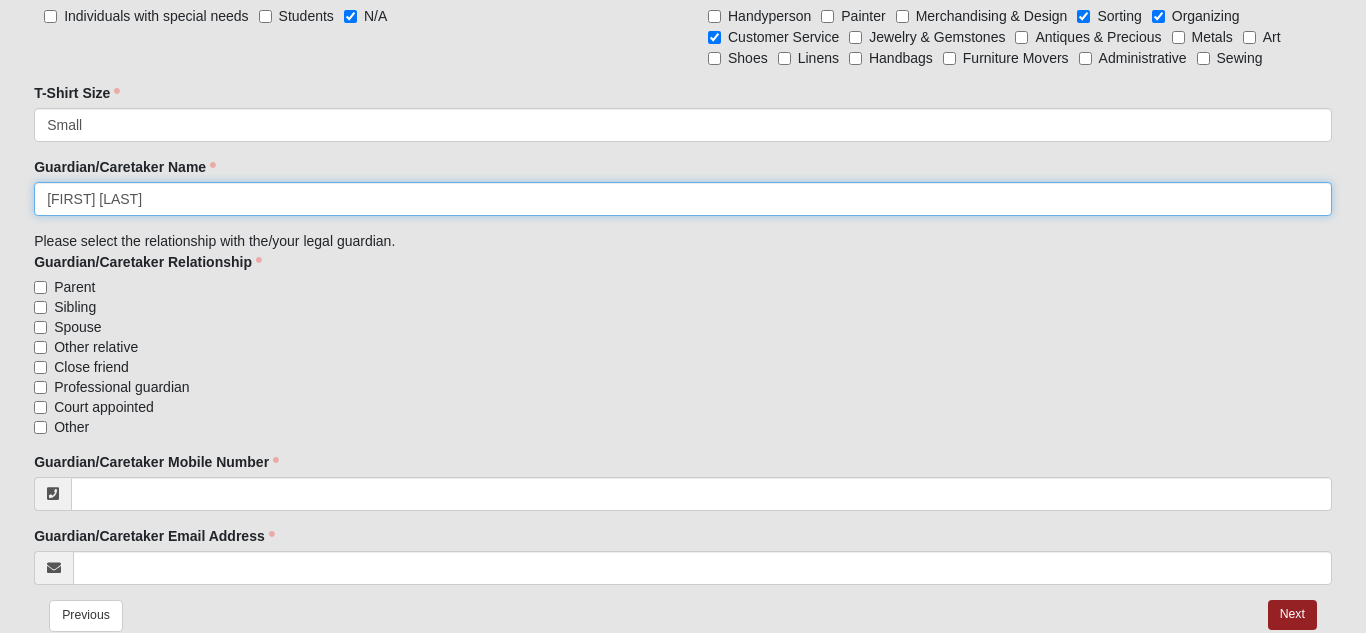 scroll, scrollTop: 1275, scrollLeft: 0, axis: vertical 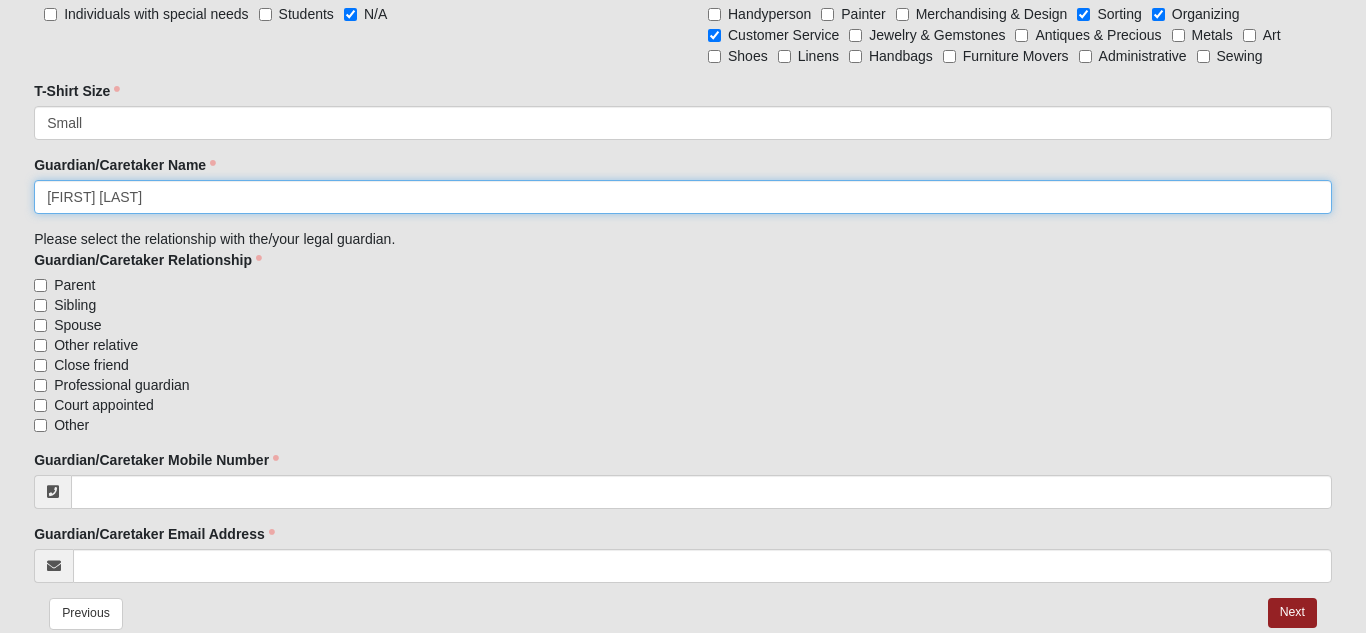type on "[FIRST] [LAST]" 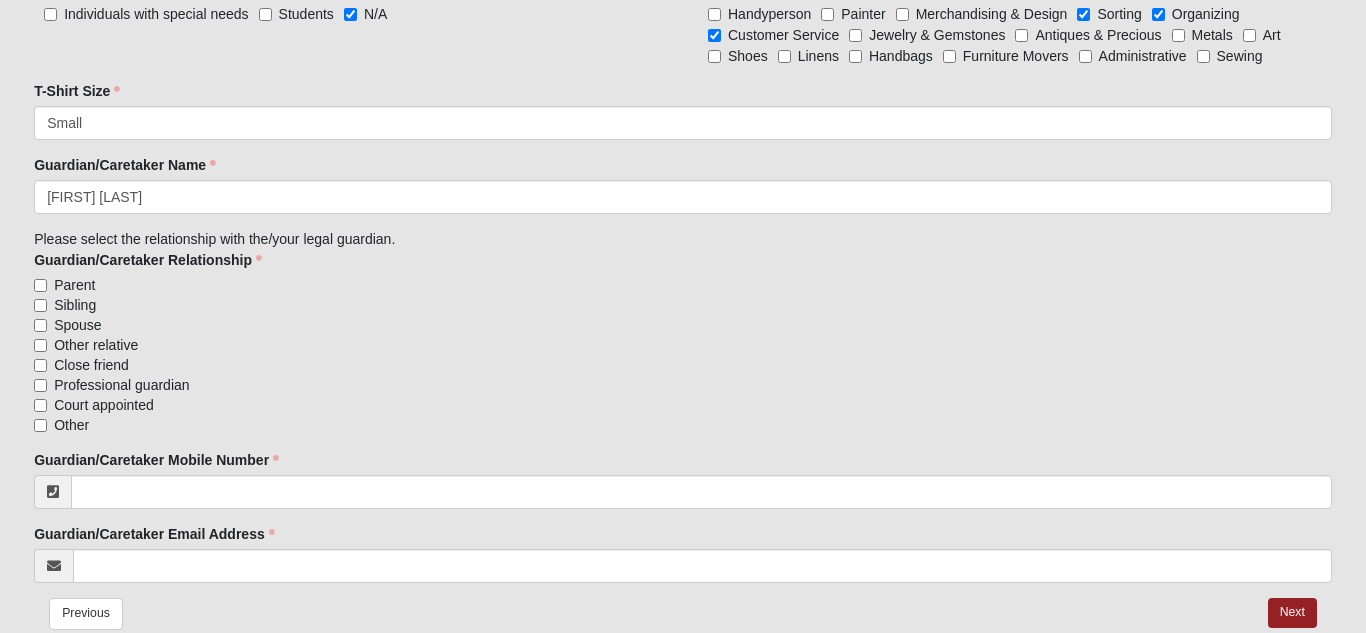 click on "Parent" at bounding box center (74, 285) 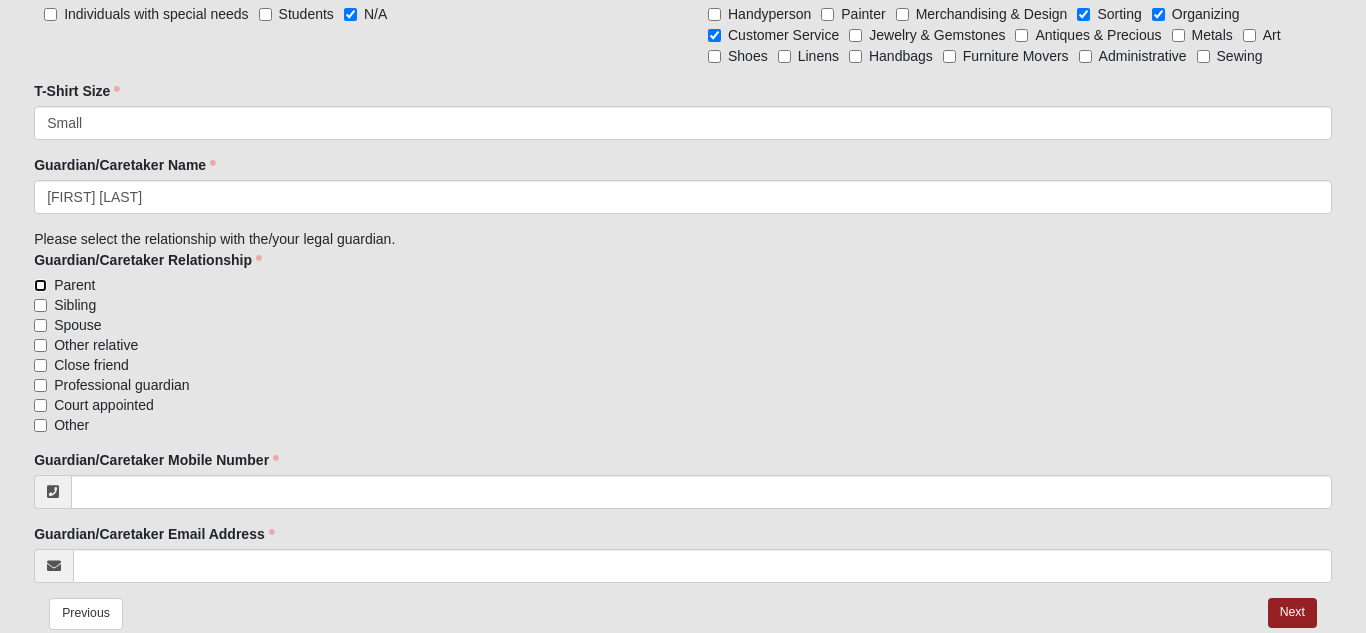 click on "Parent" at bounding box center [40, 285] 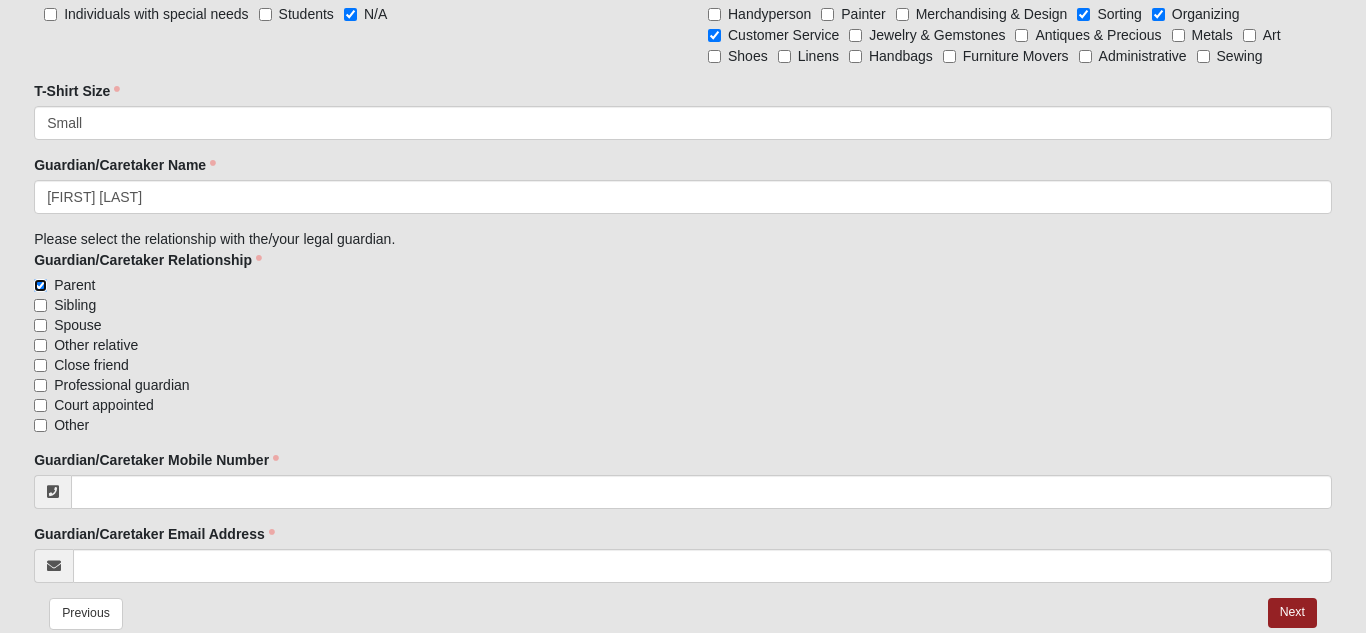 scroll, scrollTop: 1337, scrollLeft: 0, axis: vertical 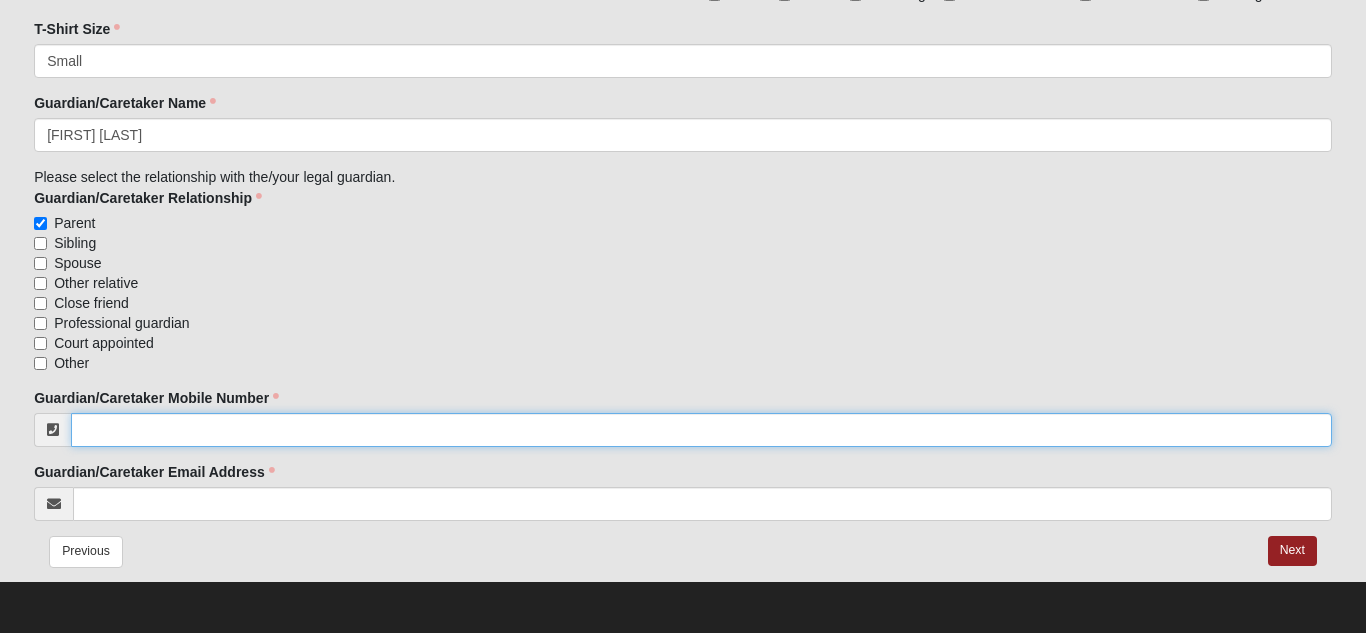 click on "Guardian/Caretaker Mobile Number" at bounding box center [701, 430] 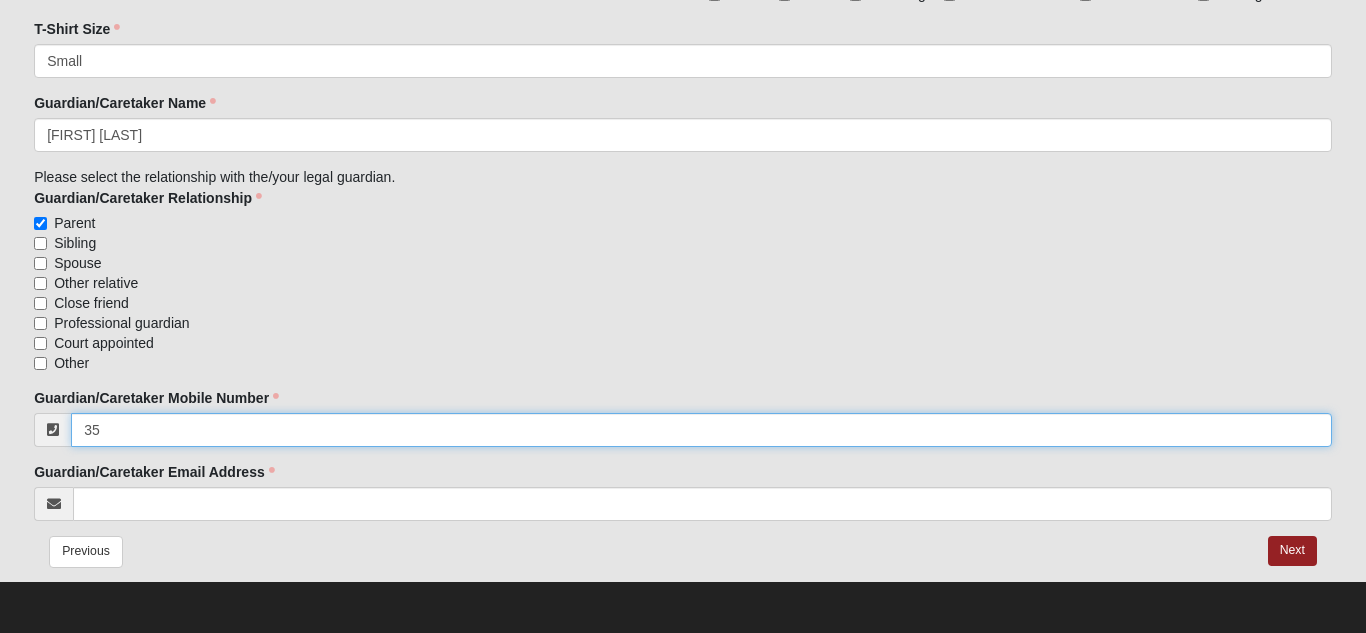 type on "3" 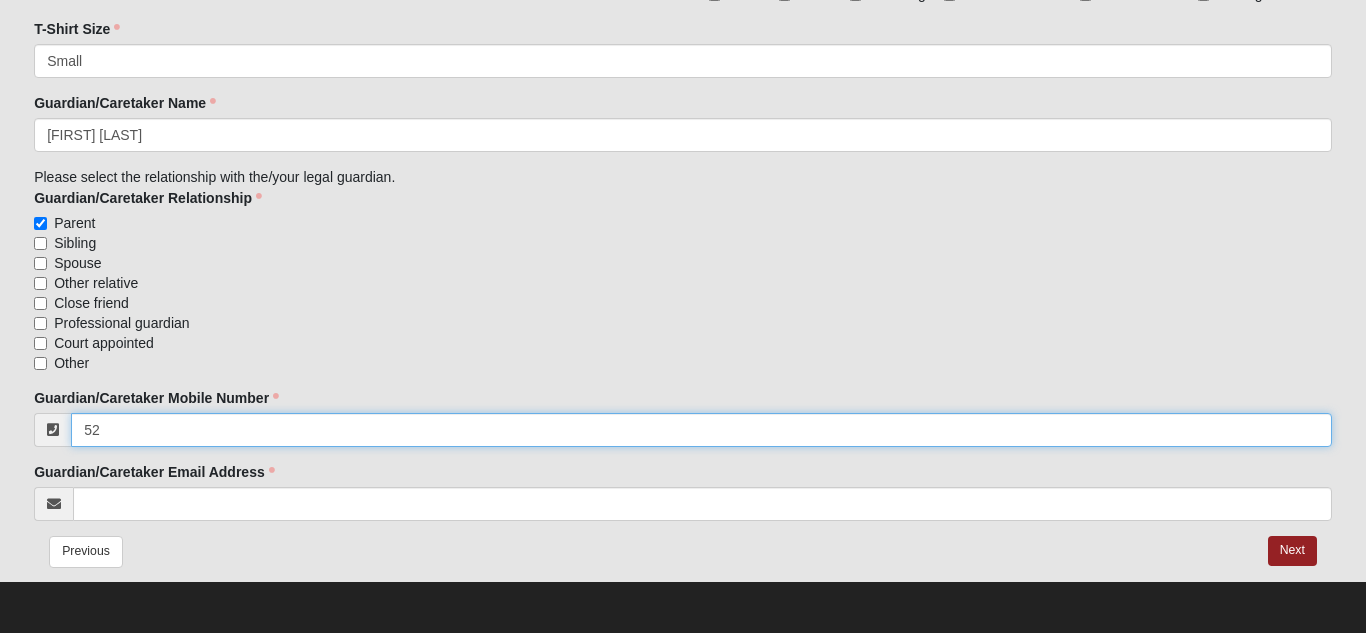 type on "5" 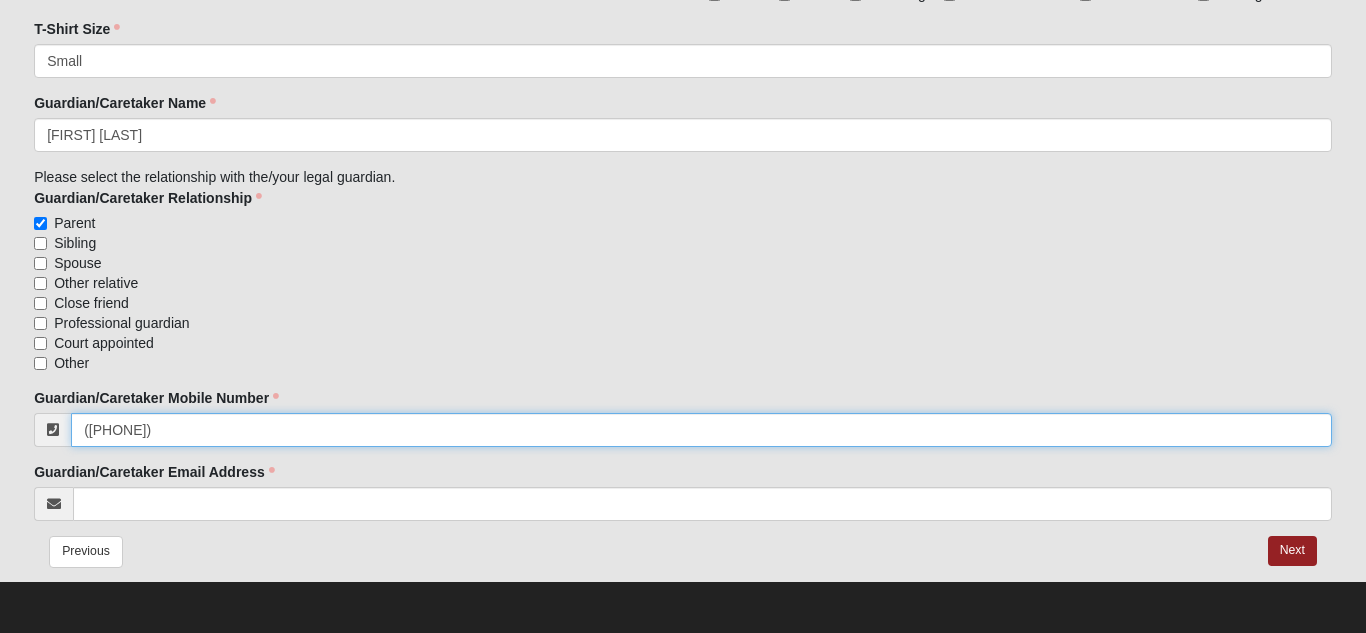 type on "([PHONE])" 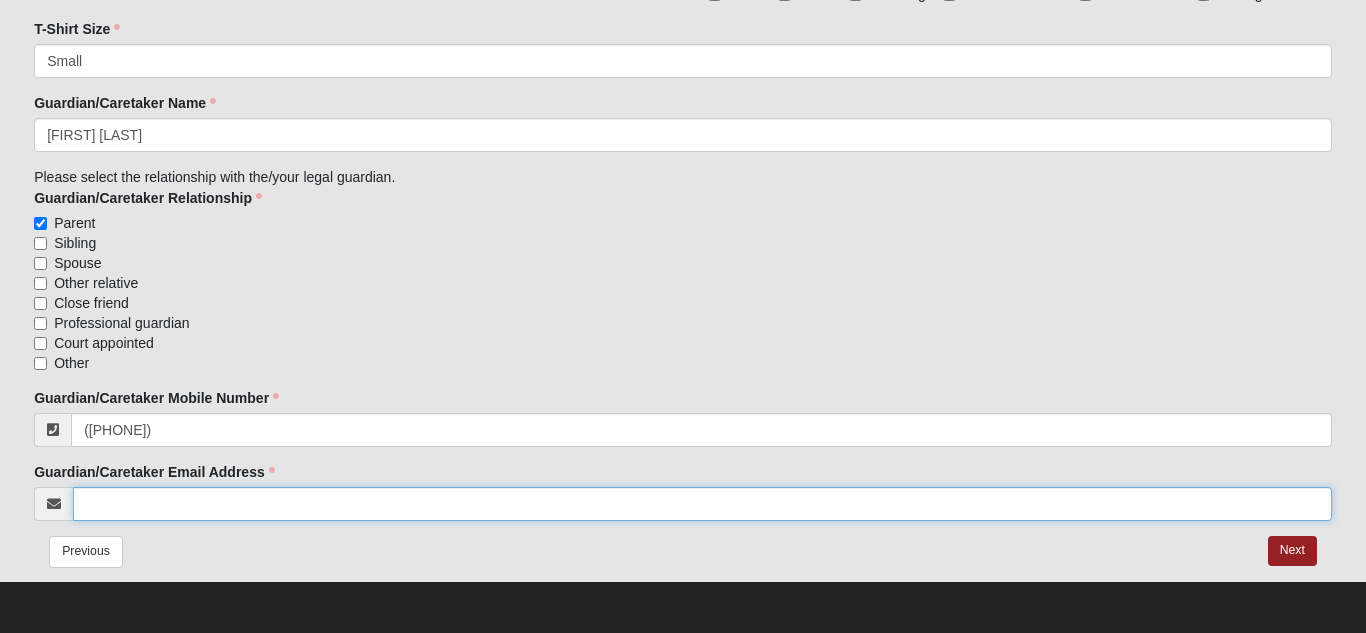 click on "Guardian/Caretaker Email Address" at bounding box center (702, 504) 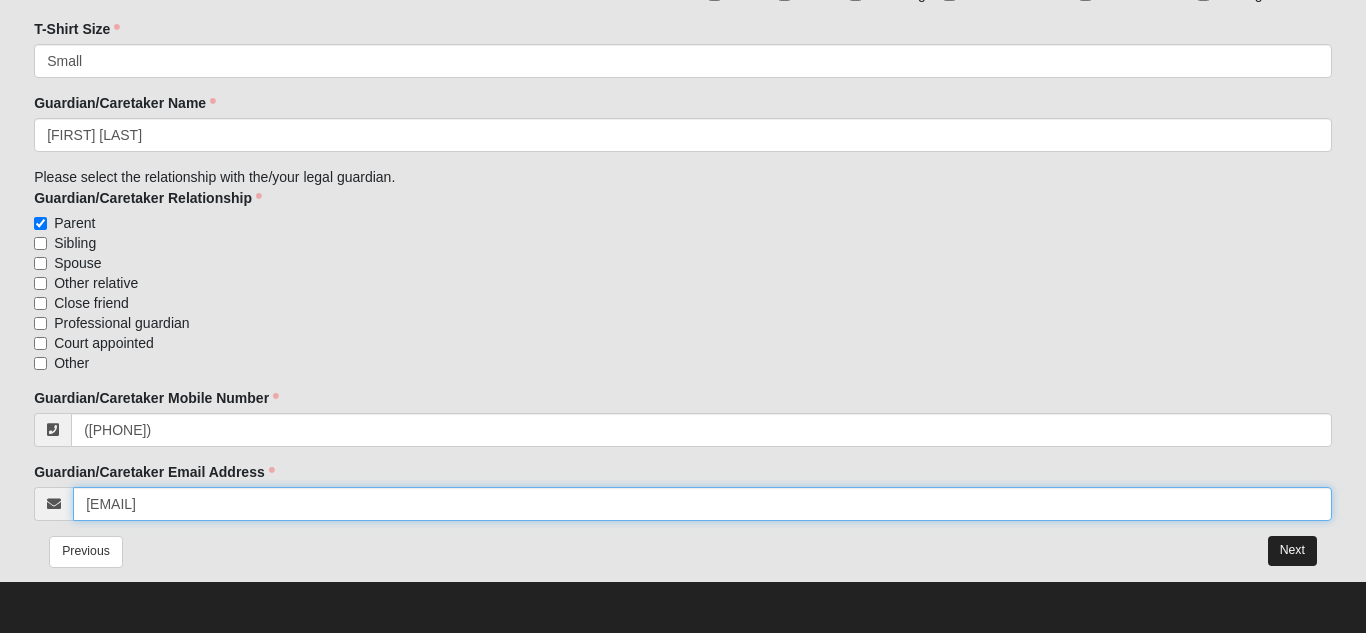 type on "[EMAIL]" 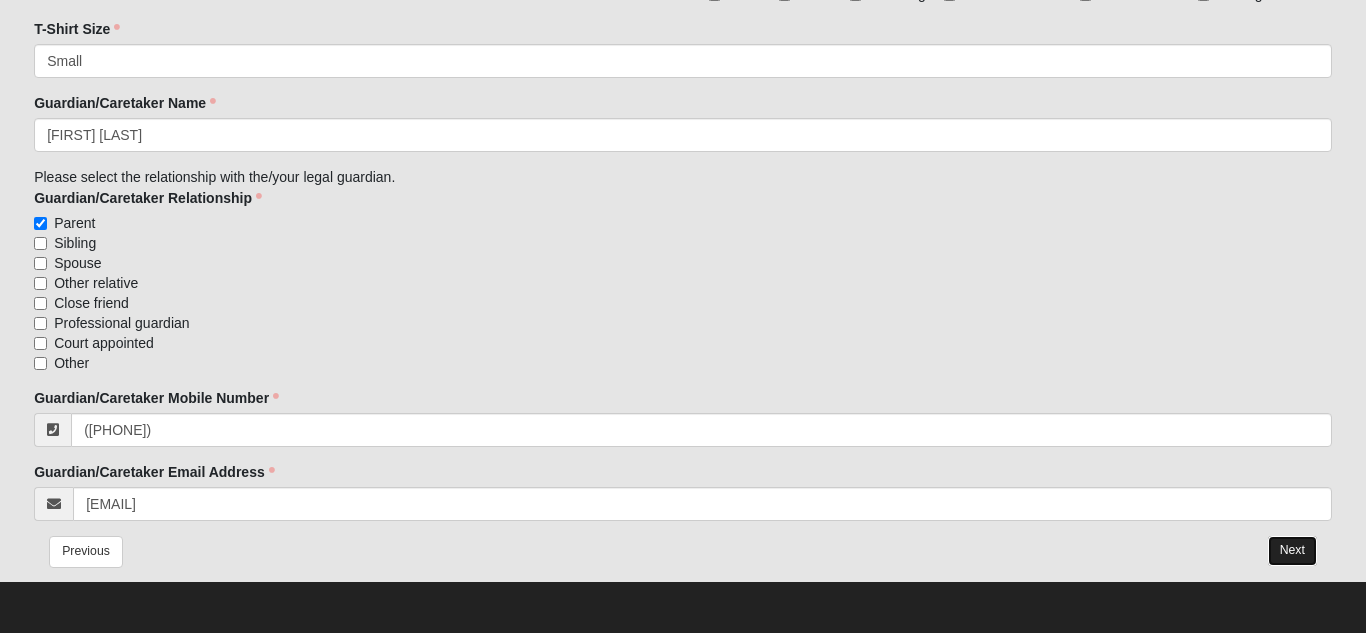 click on "Next" at bounding box center (1292, 550) 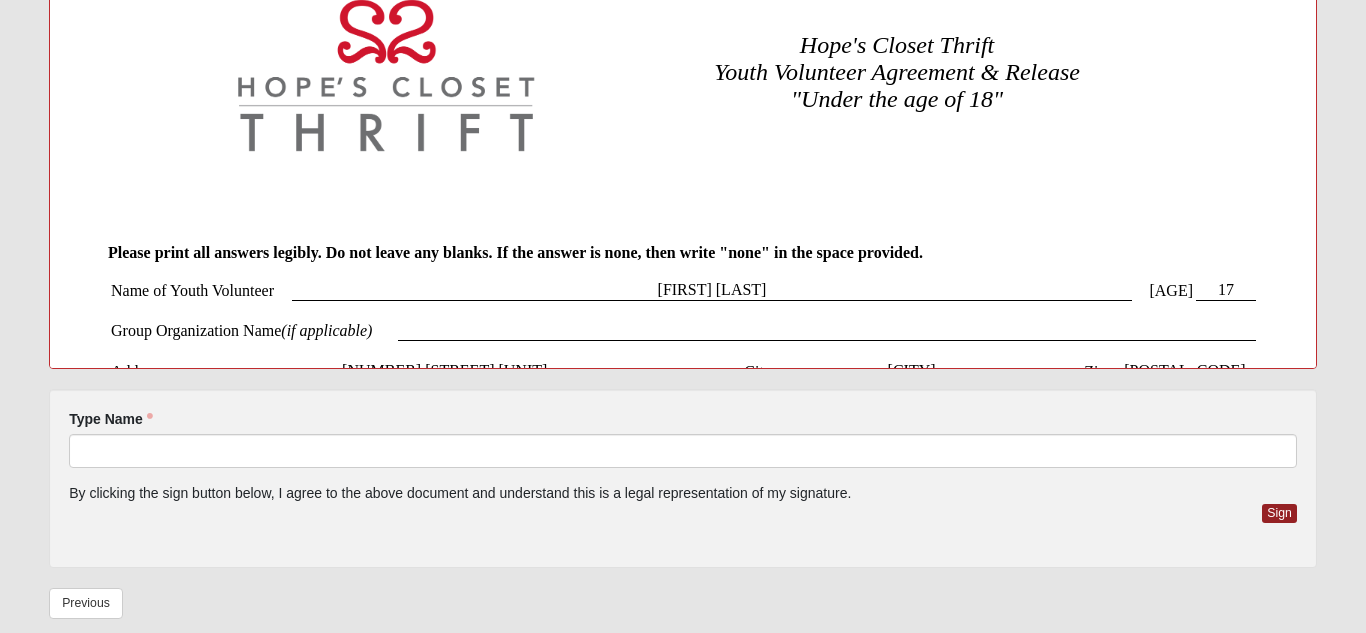 scroll, scrollTop: 0, scrollLeft: 0, axis: both 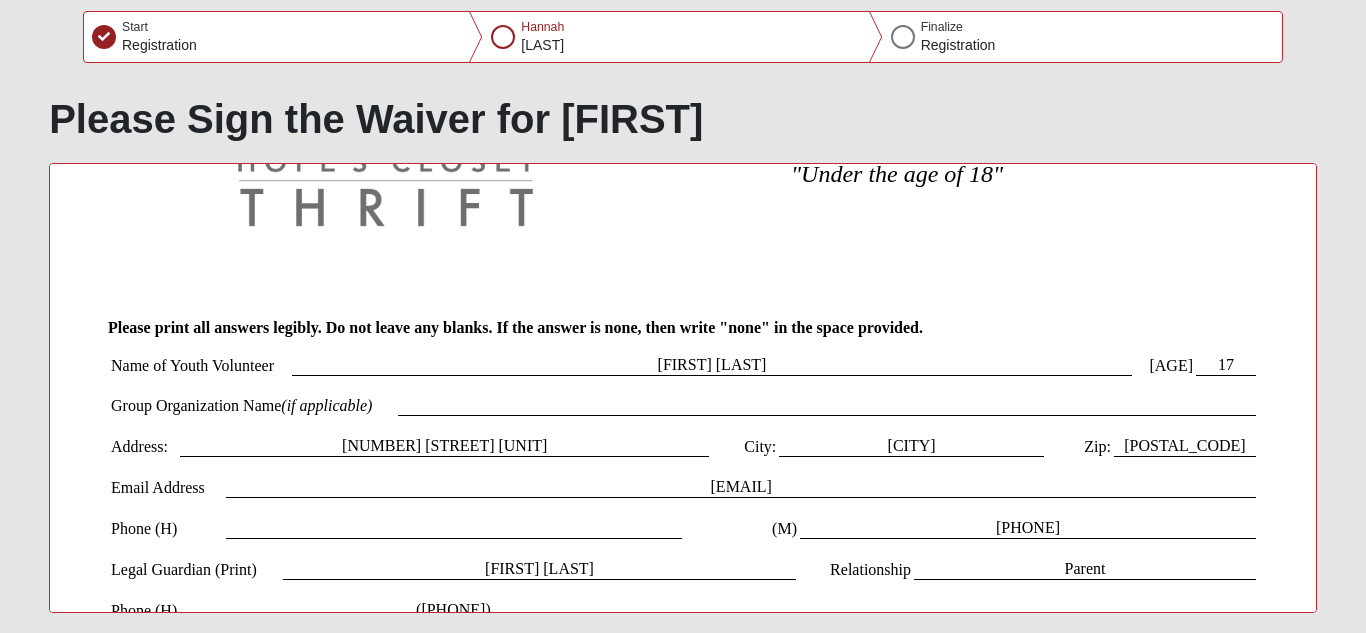 click at bounding box center (827, 406) 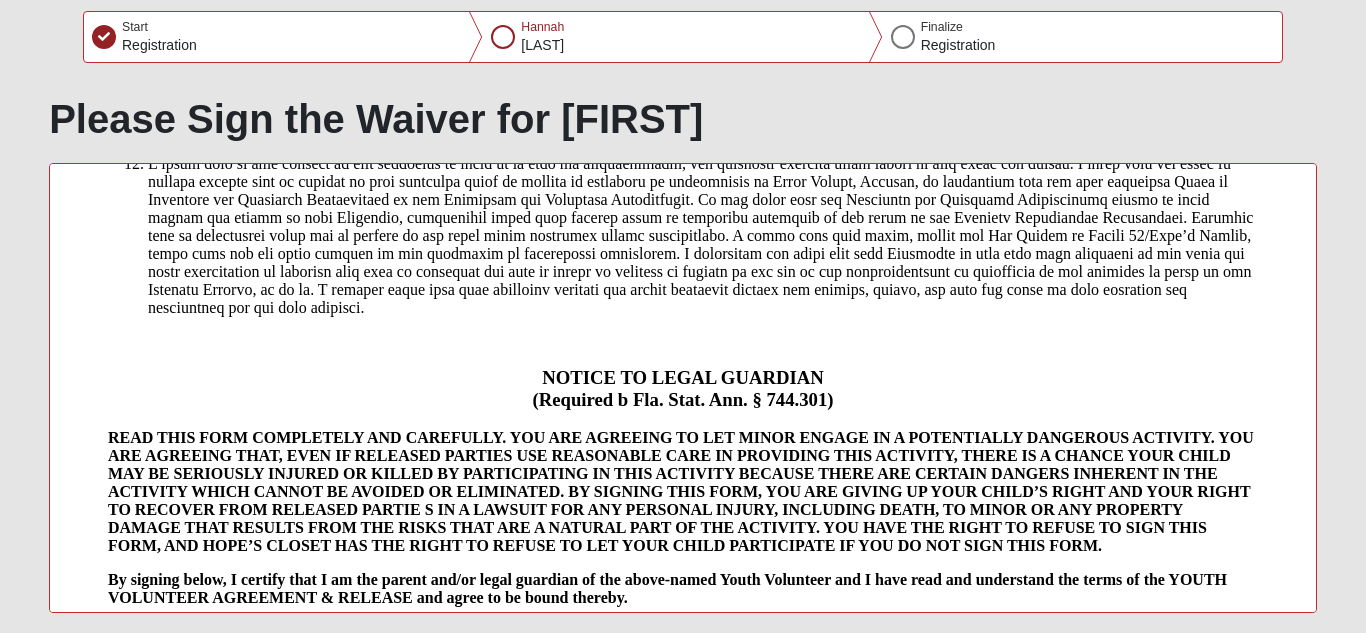 scroll, scrollTop: 1888, scrollLeft: 0, axis: vertical 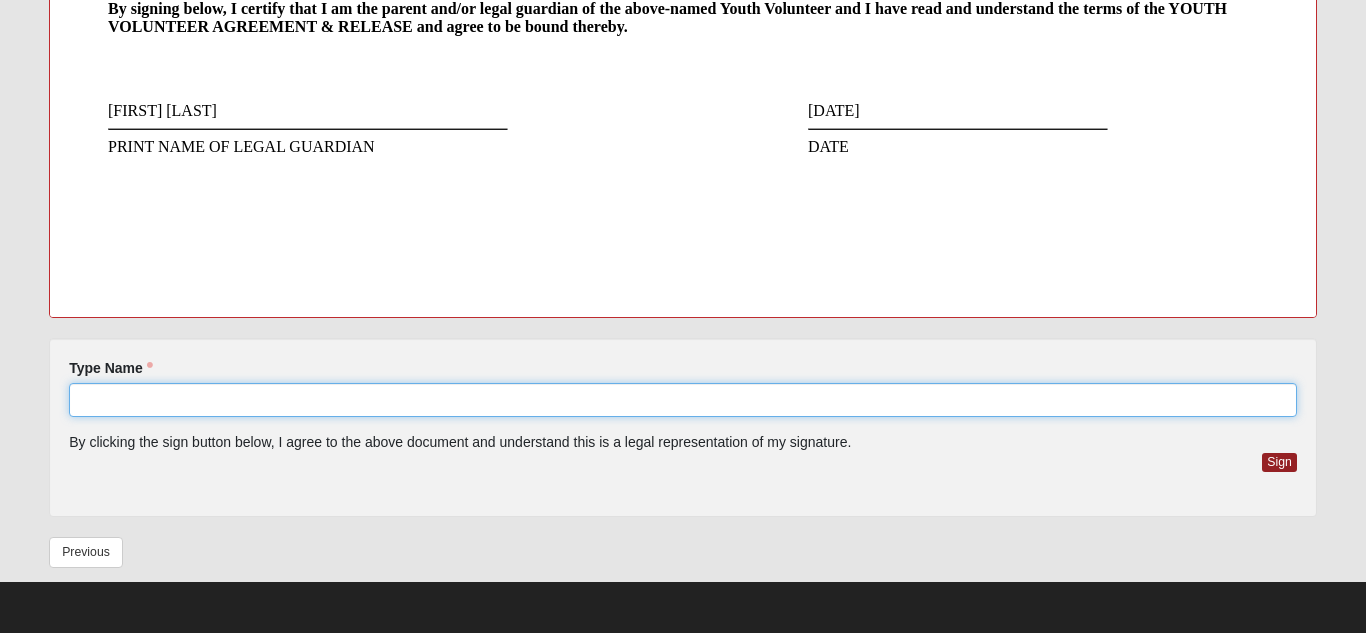 click on "Type Name" 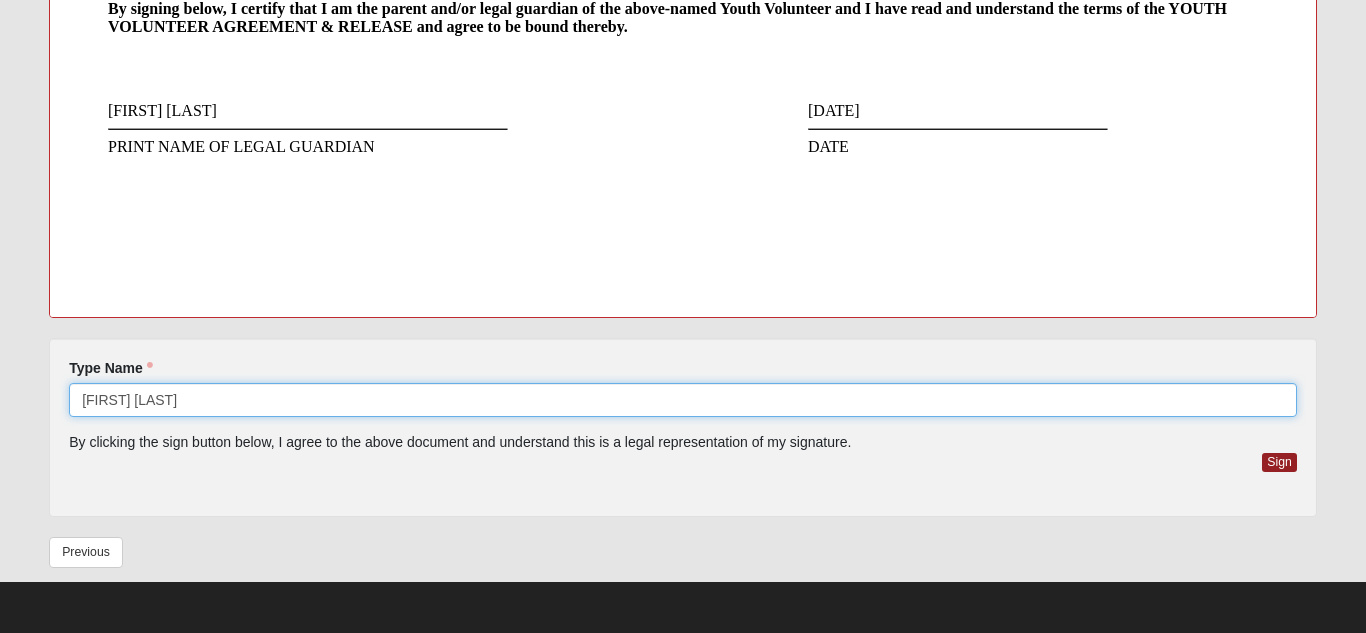 type on "[FIRST] [LAST]" 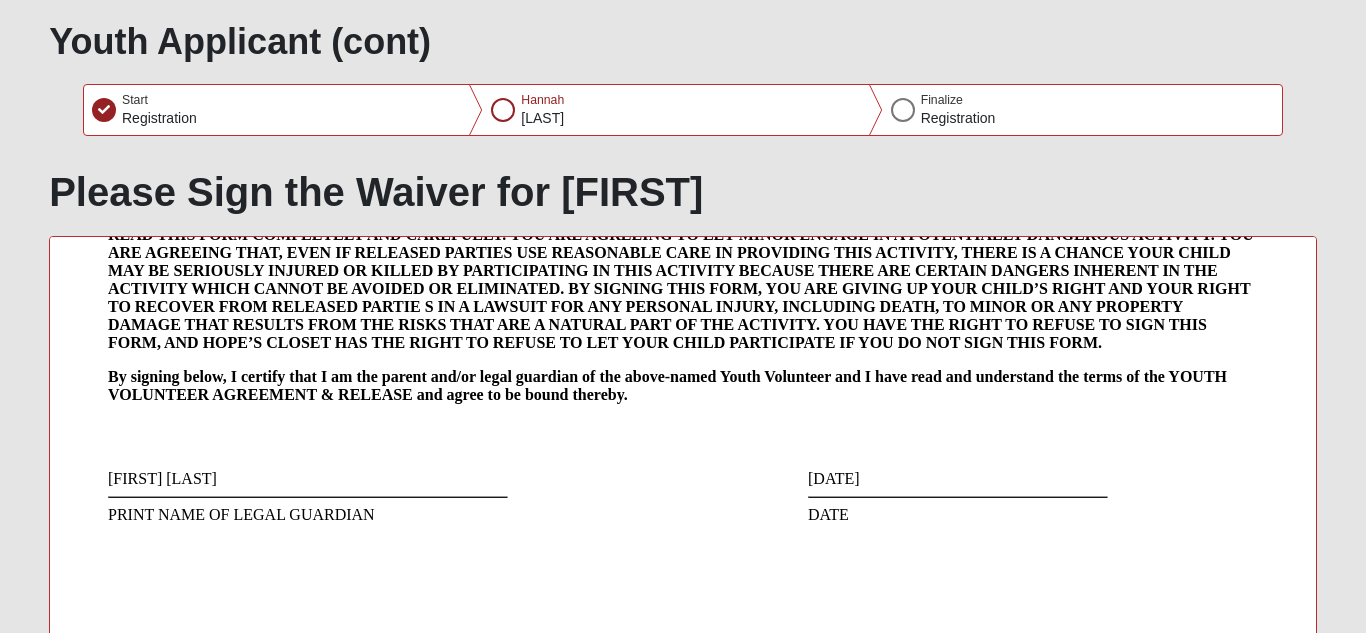 scroll, scrollTop: 211, scrollLeft: 0, axis: vertical 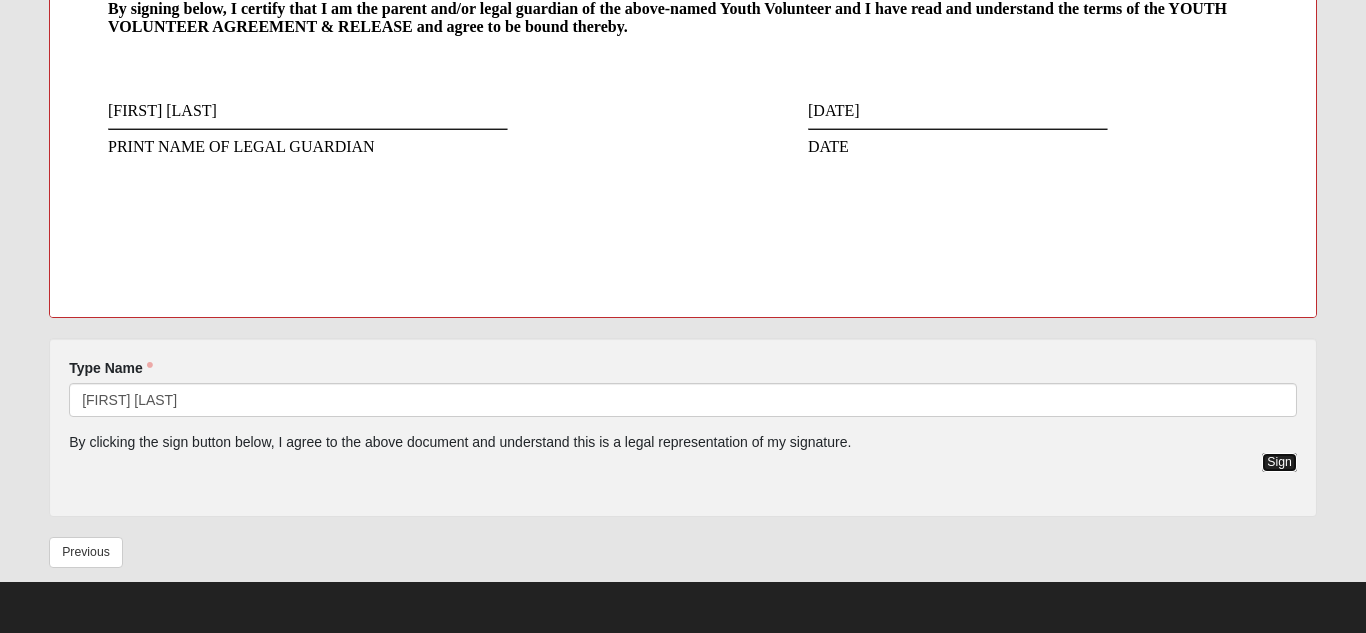 click on "Sign" at bounding box center [1279, 462] 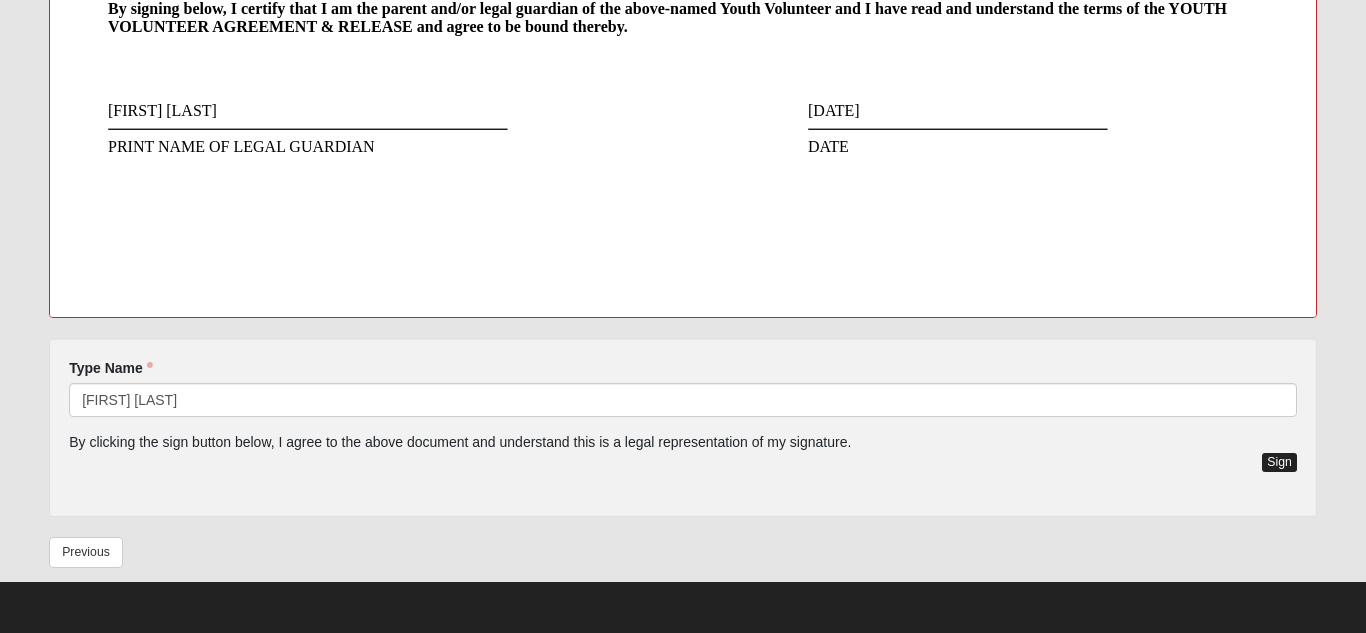 scroll, scrollTop: 562, scrollLeft: 0, axis: vertical 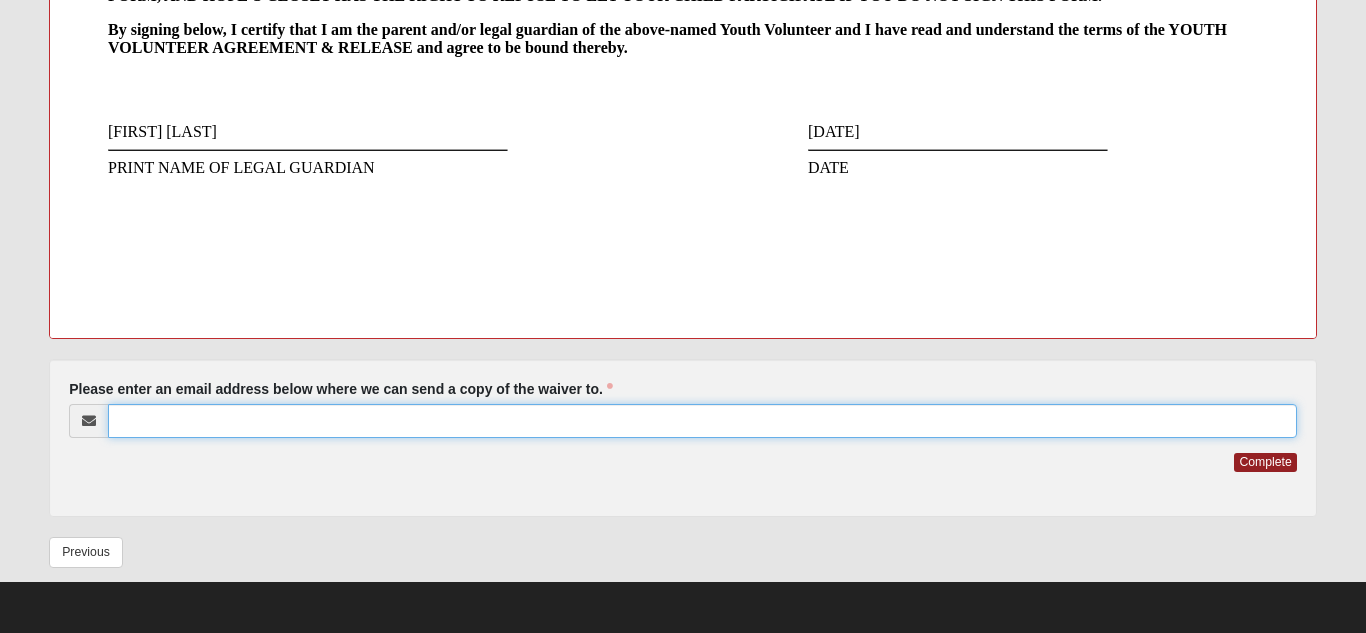 click on "Please enter an email address below where we can send a copy of the waiver to." at bounding box center (702, 421) 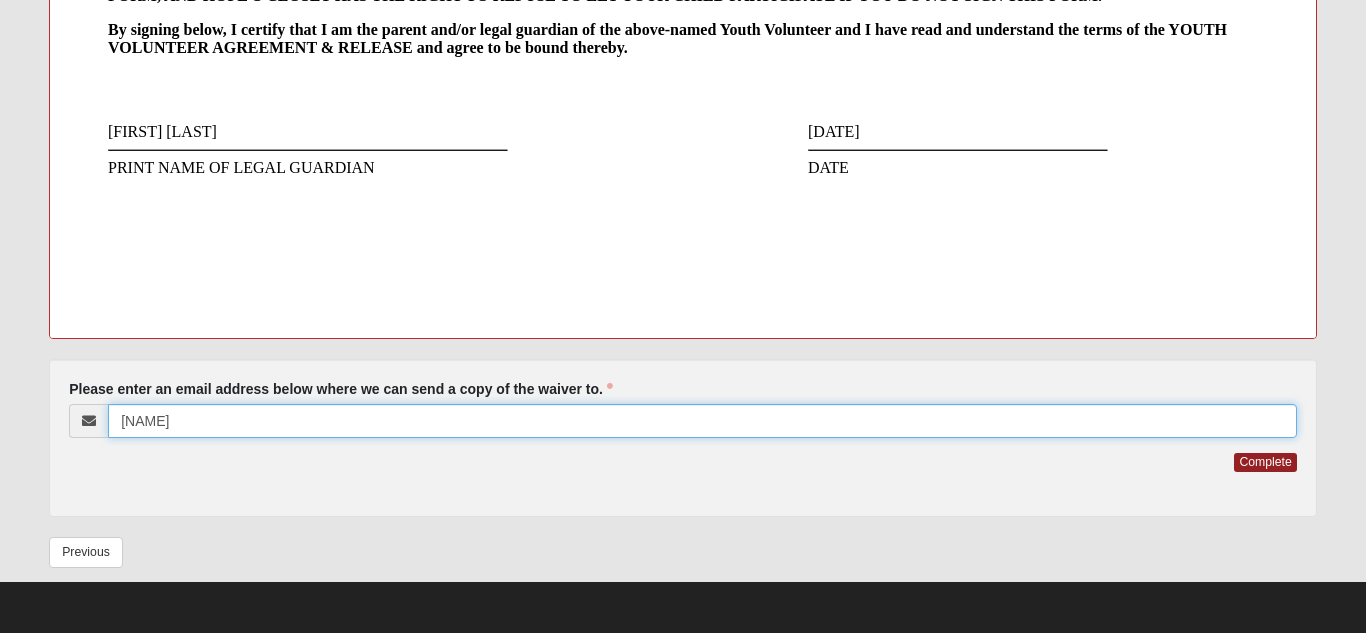 type on "h" 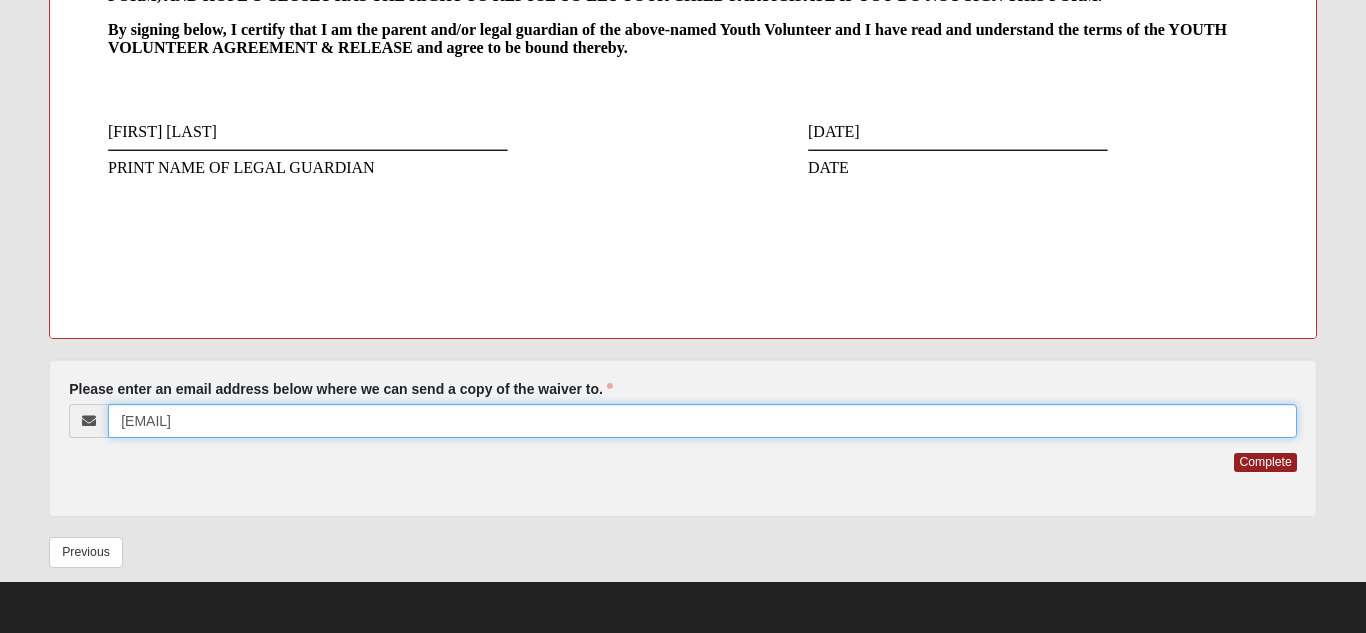 type on "[EMAIL]" 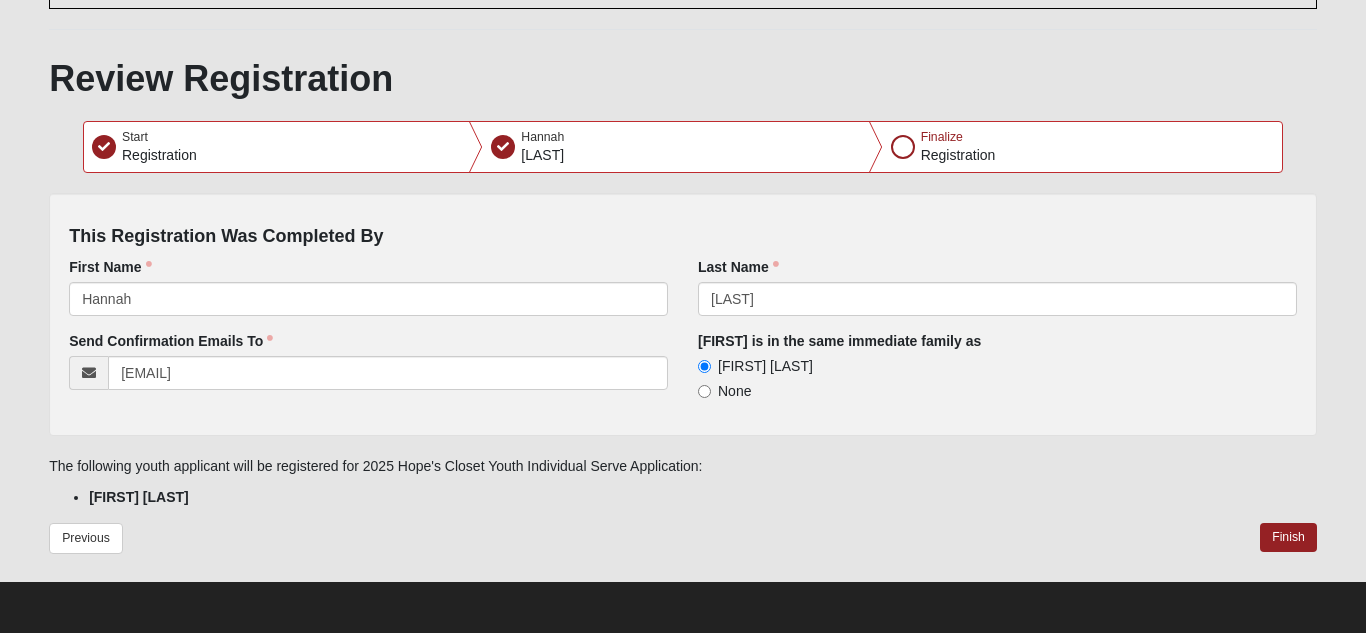scroll, scrollTop: 104, scrollLeft: 0, axis: vertical 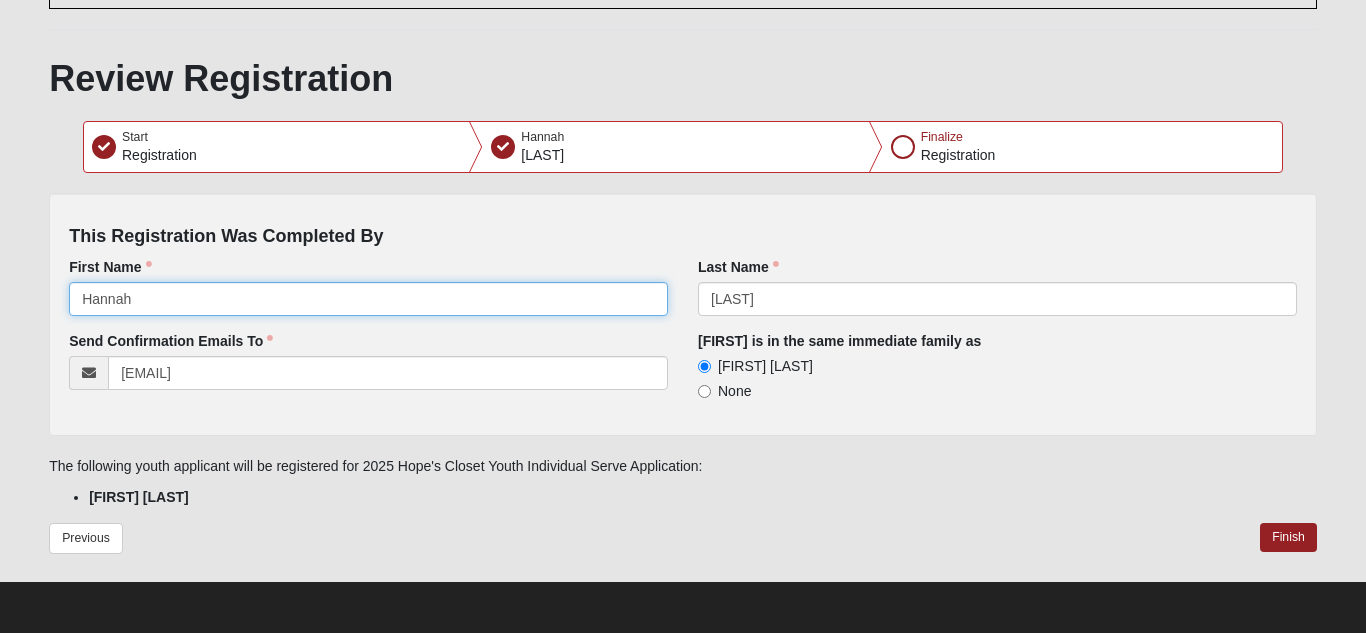 click on "Hannah" 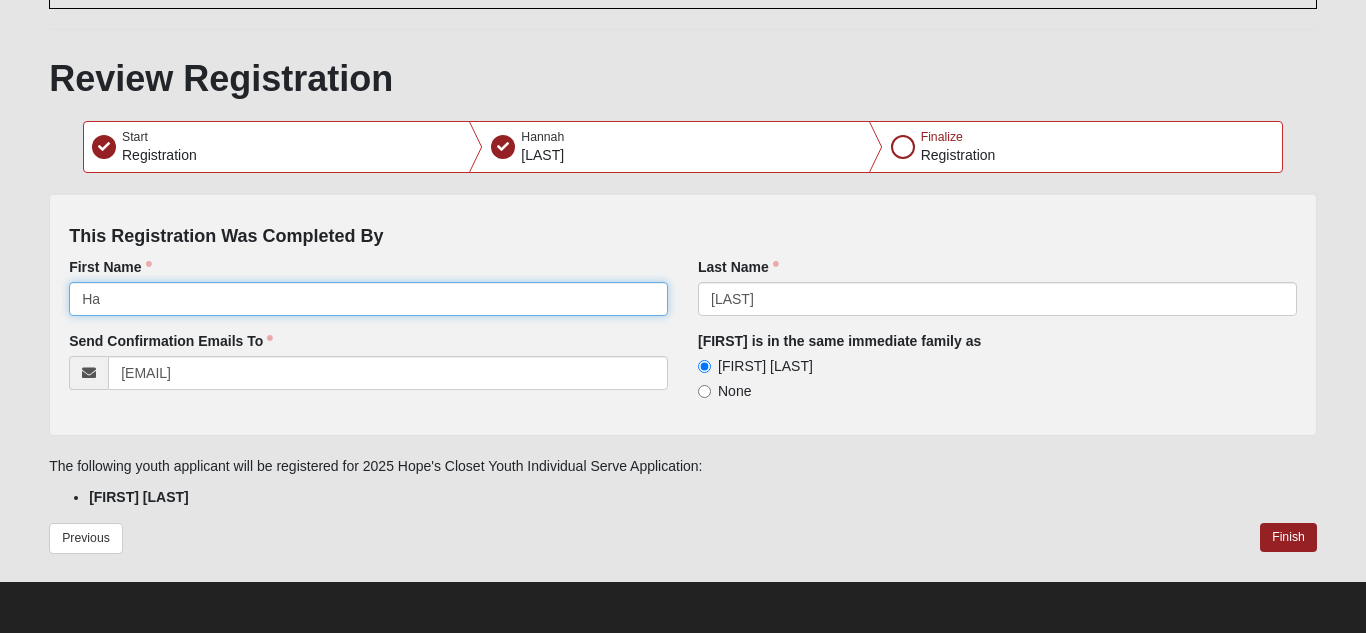type on "H" 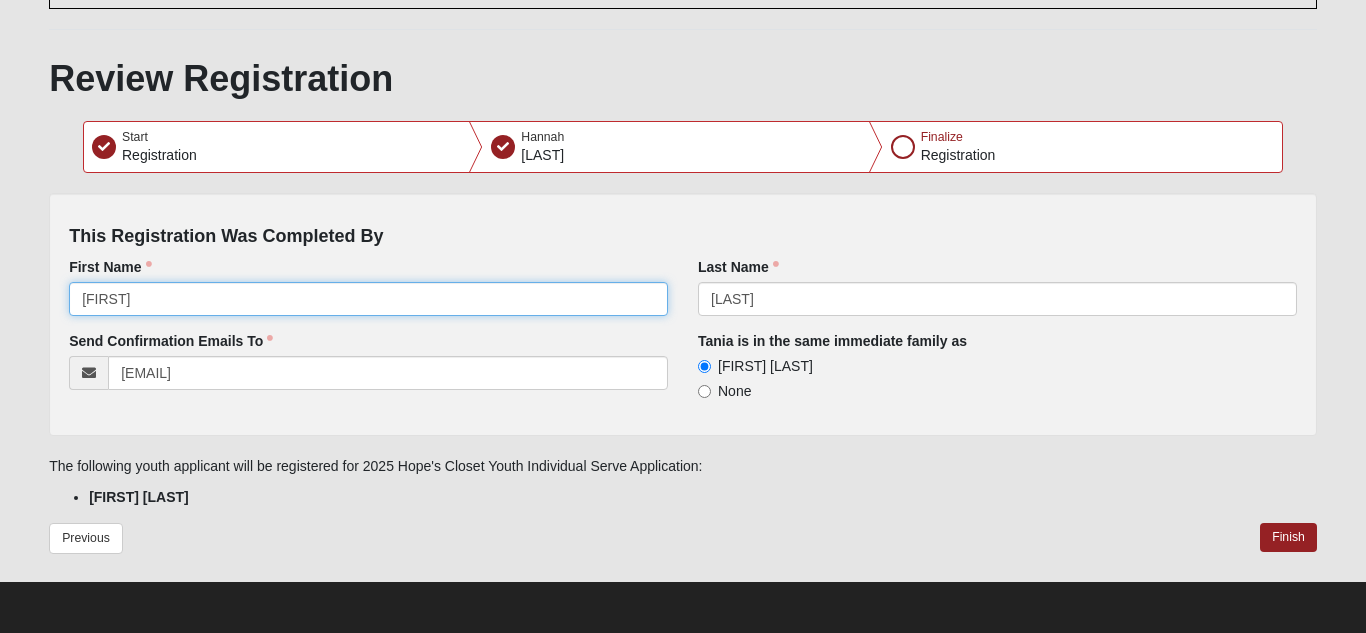 type on "[FIRST]" 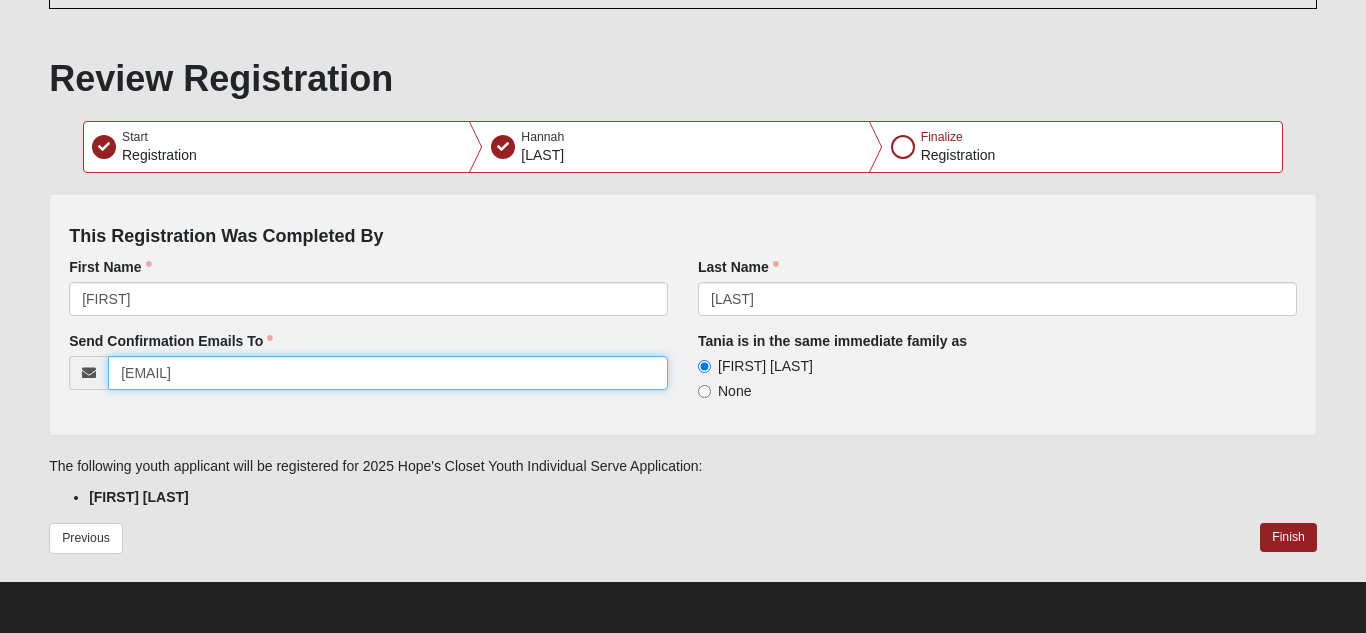 click on "[EMAIL]" at bounding box center [388, 373] 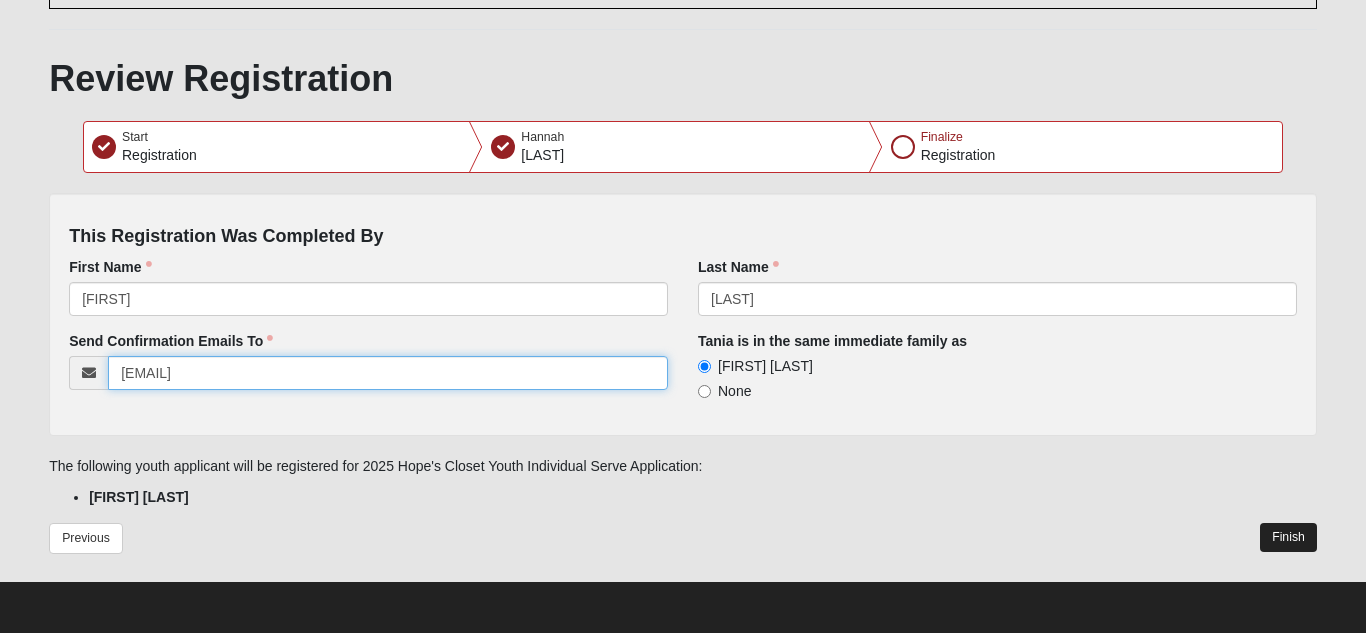 type on "[EMAIL]" 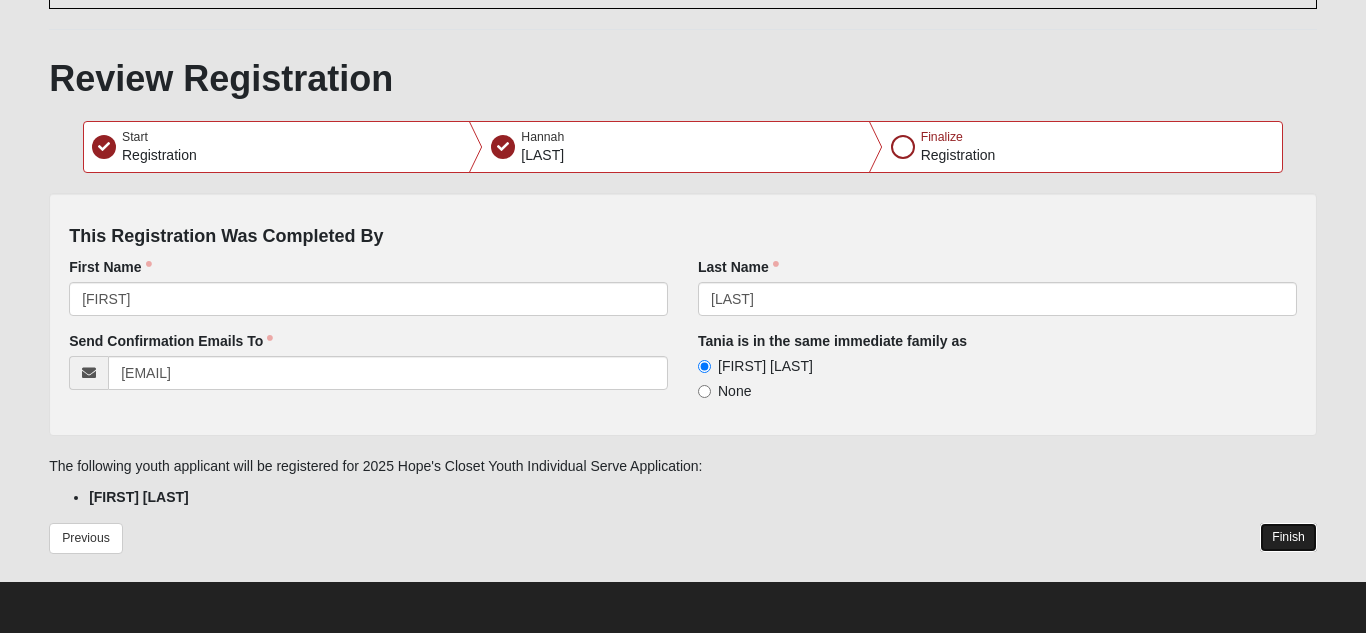 click on "Finish" at bounding box center (1288, 537) 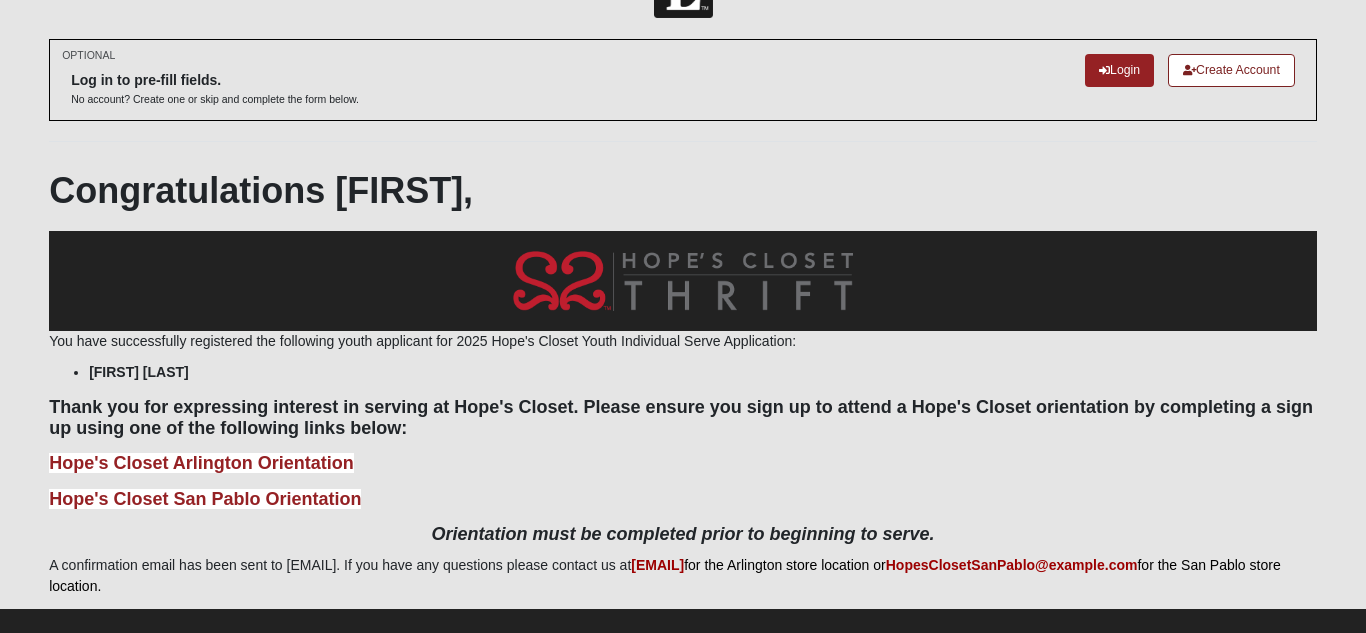 scroll, scrollTop: 93, scrollLeft: 0, axis: vertical 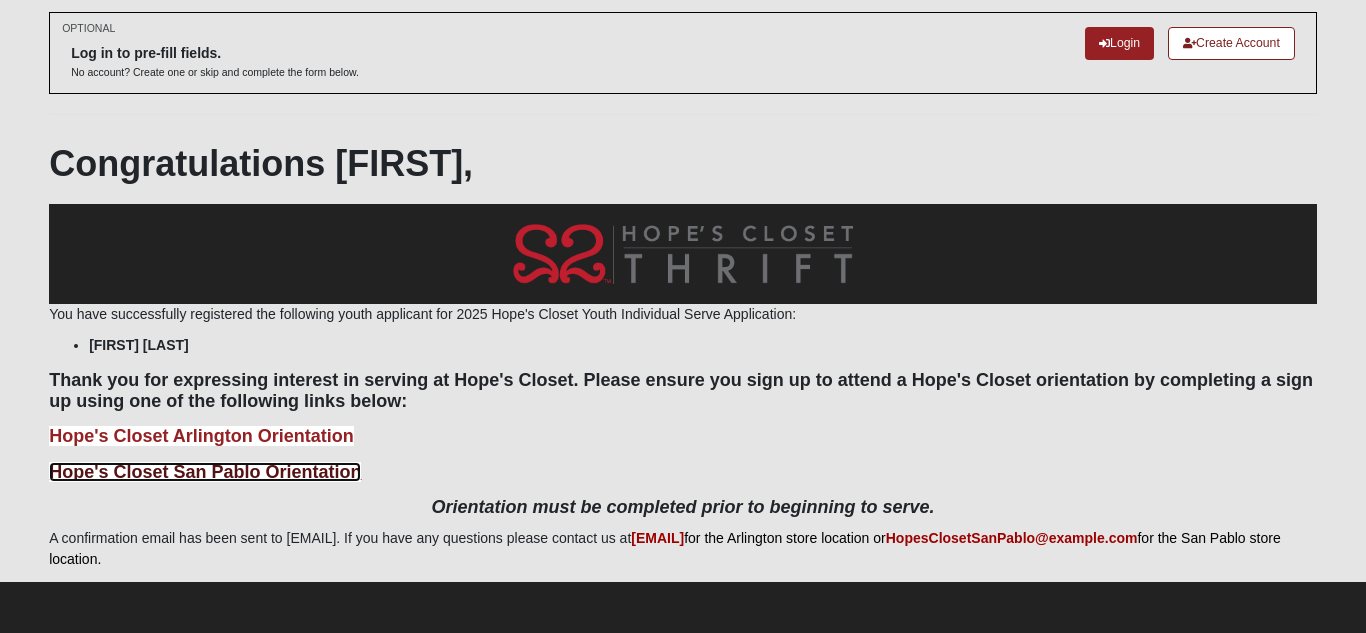 click on "Hope's Closet San Pablo Orientation" at bounding box center [205, 472] 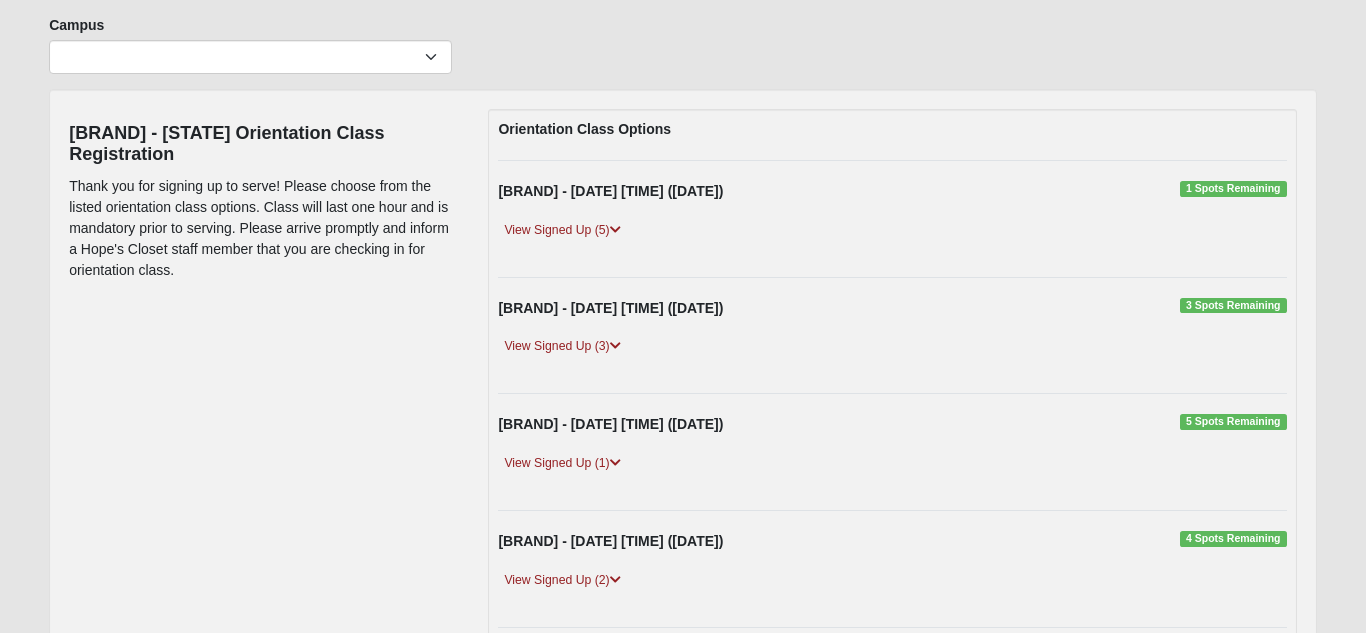 scroll, scrollTop: 149, scrollLeft: 0, axis: vertical 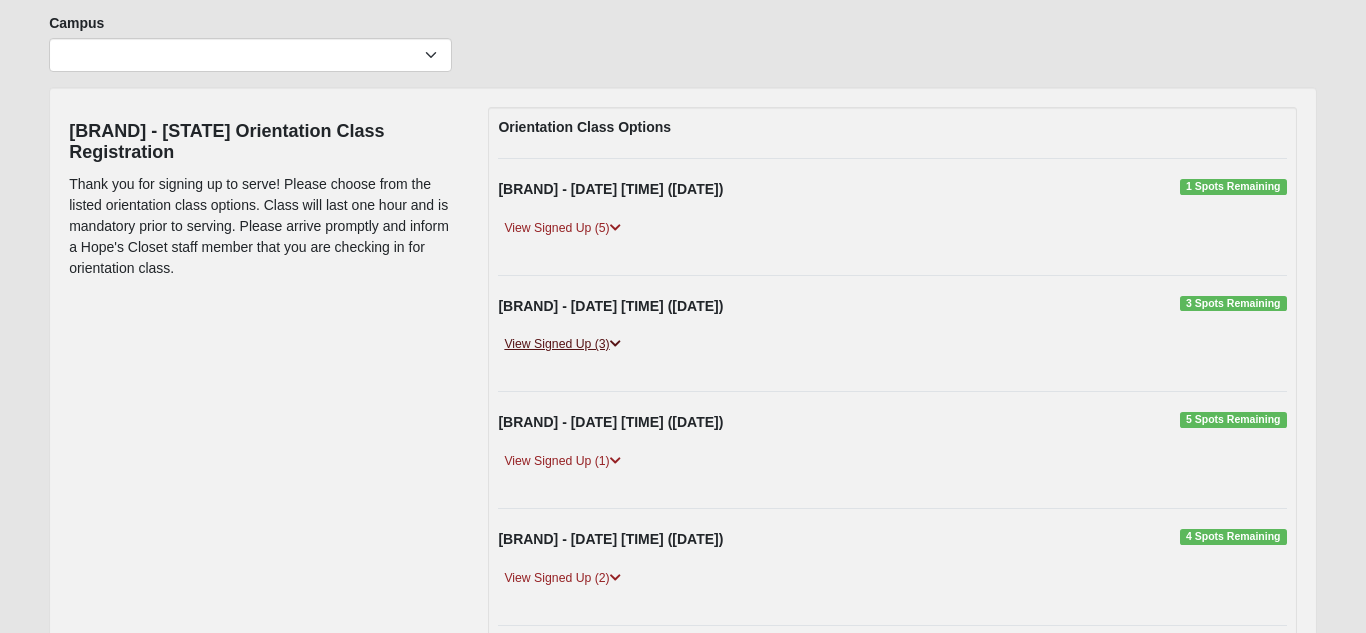 click on "View Signed Up (3)" at bounding box center [562, 344] 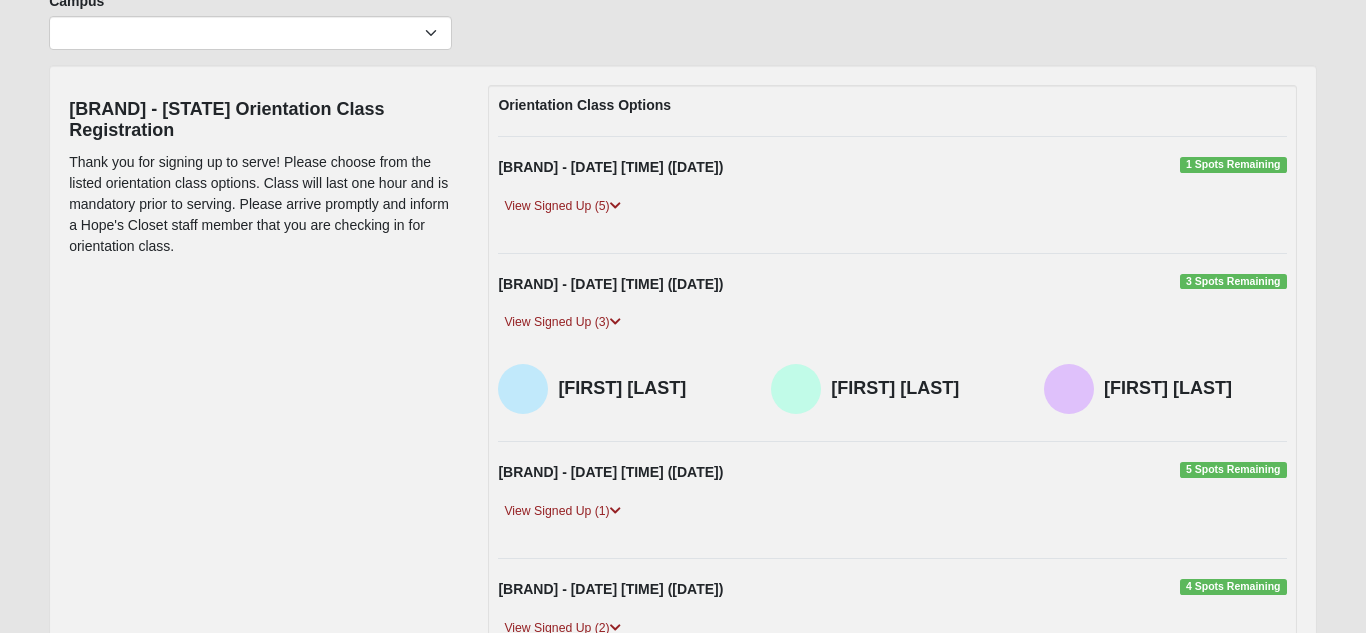 scroll, scrollTop: 173, scrollLeft: 0, axis: vertical 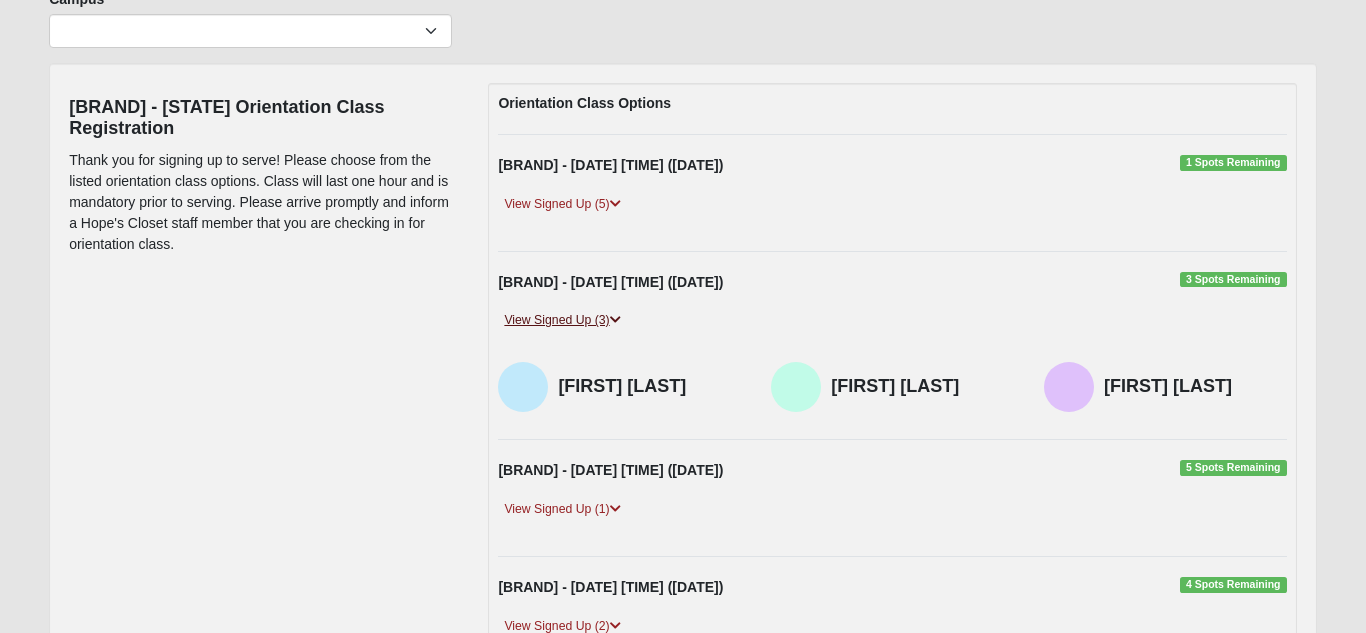 click on "View Signed Up (3)" at bounding box center (562, 320) 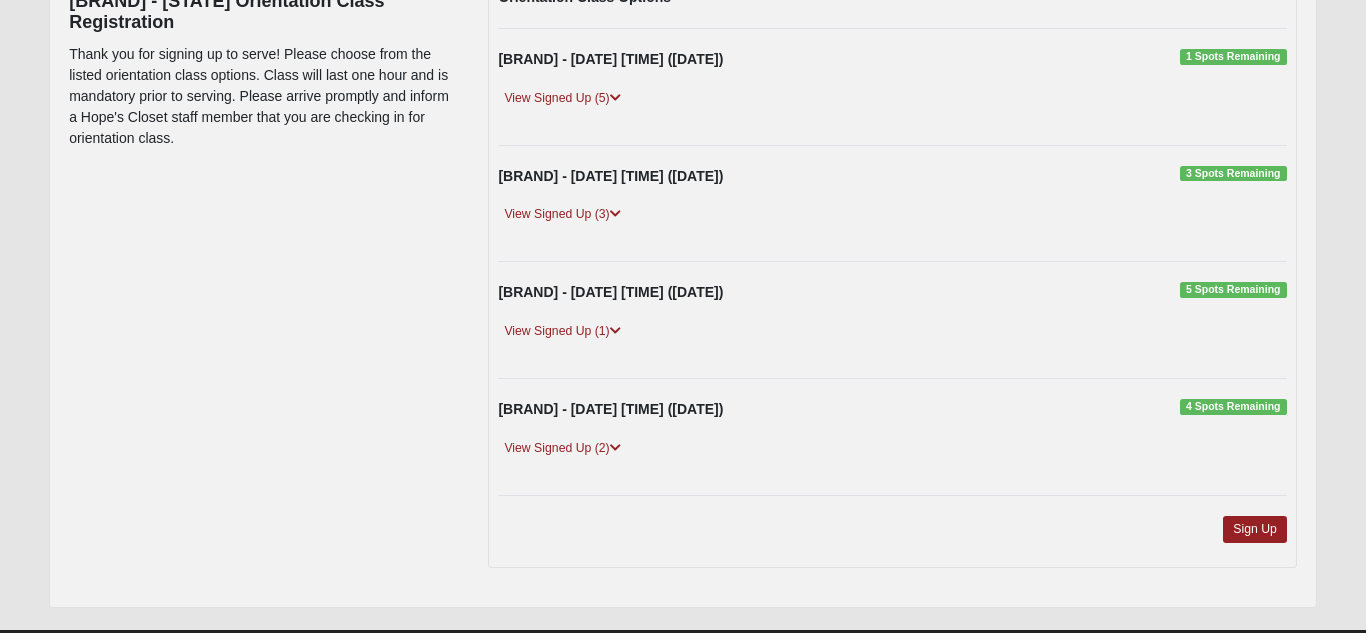 scroll, scrollTop: 284, scrollLeft: 0, axis: vertical 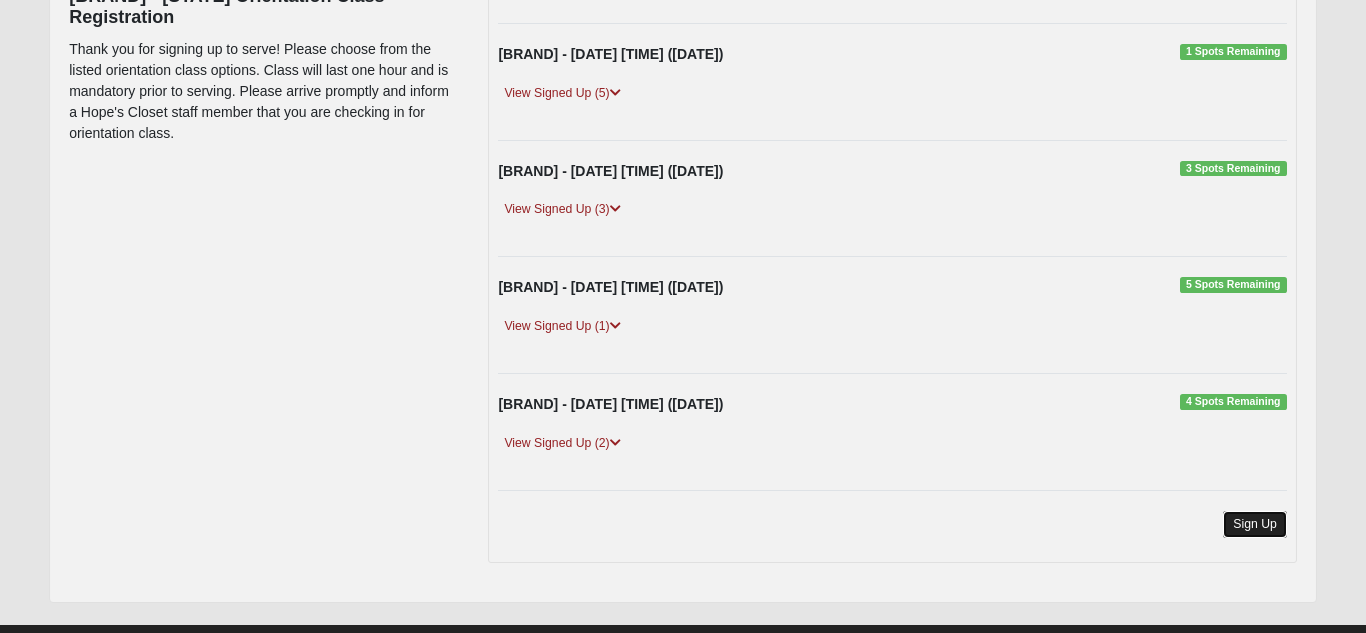 click on "Sign Up" at bounding box center (1255, 524) 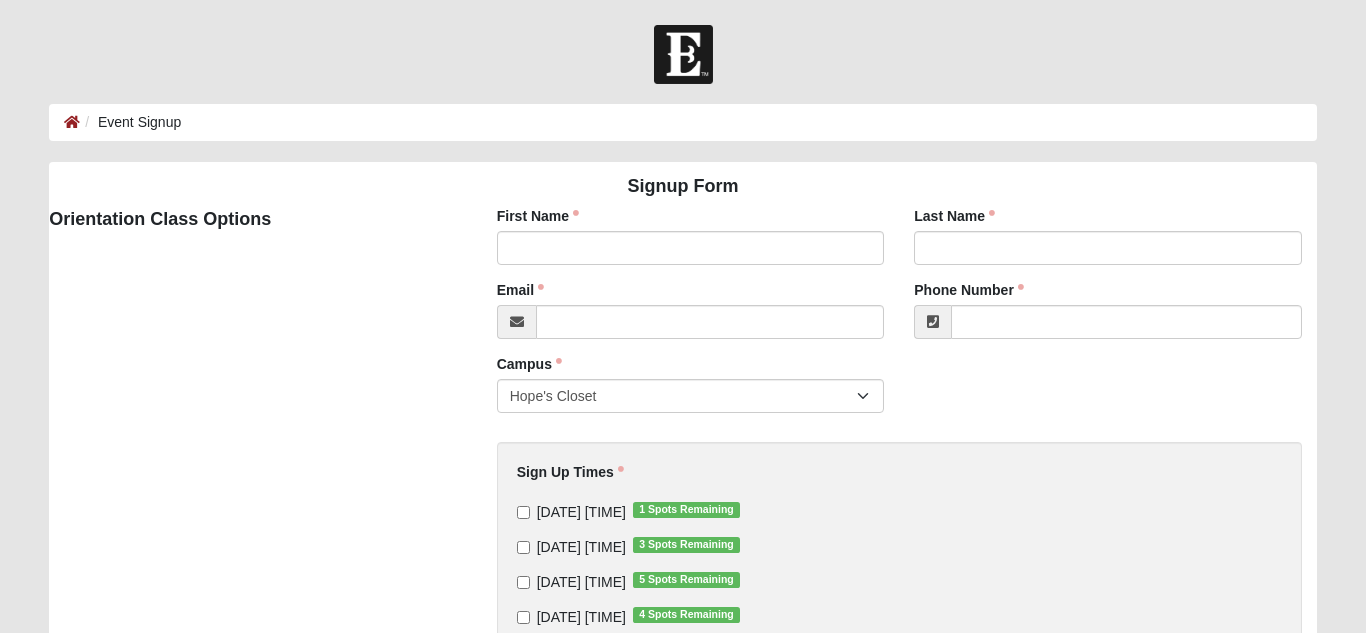 scroll, scrollTop: 0, scrollLeft: 0, axis: both 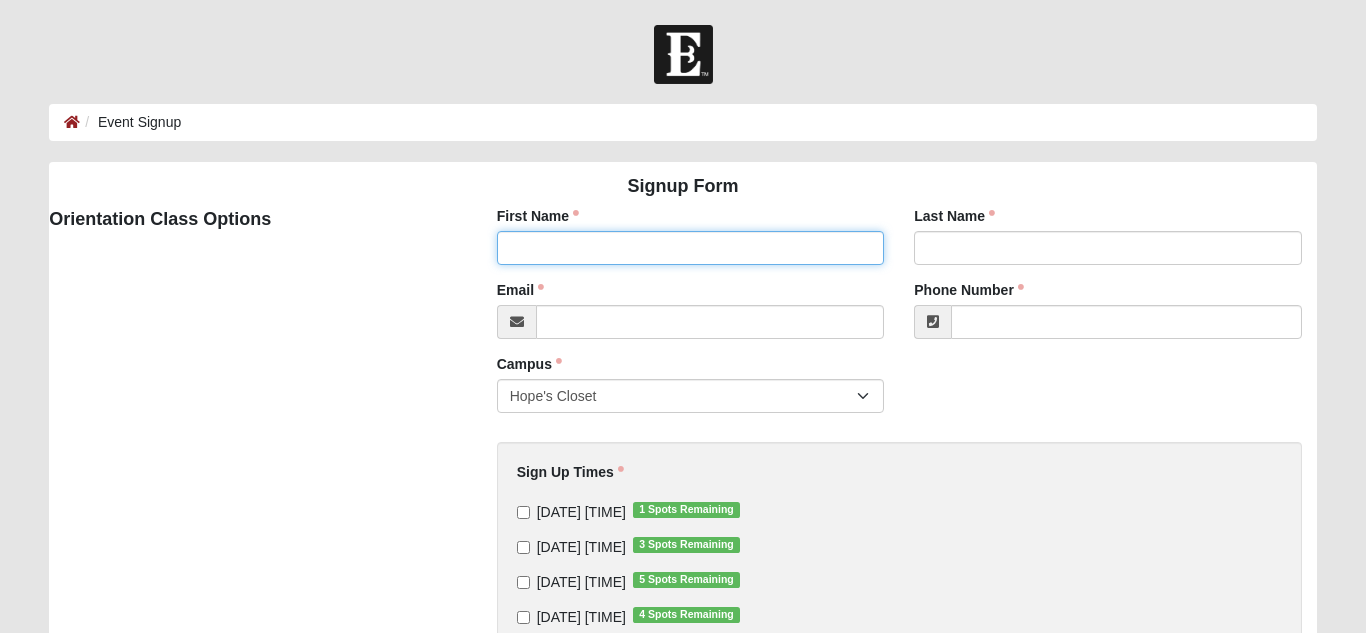 click on "First Name" at bounding box center (691, 248) 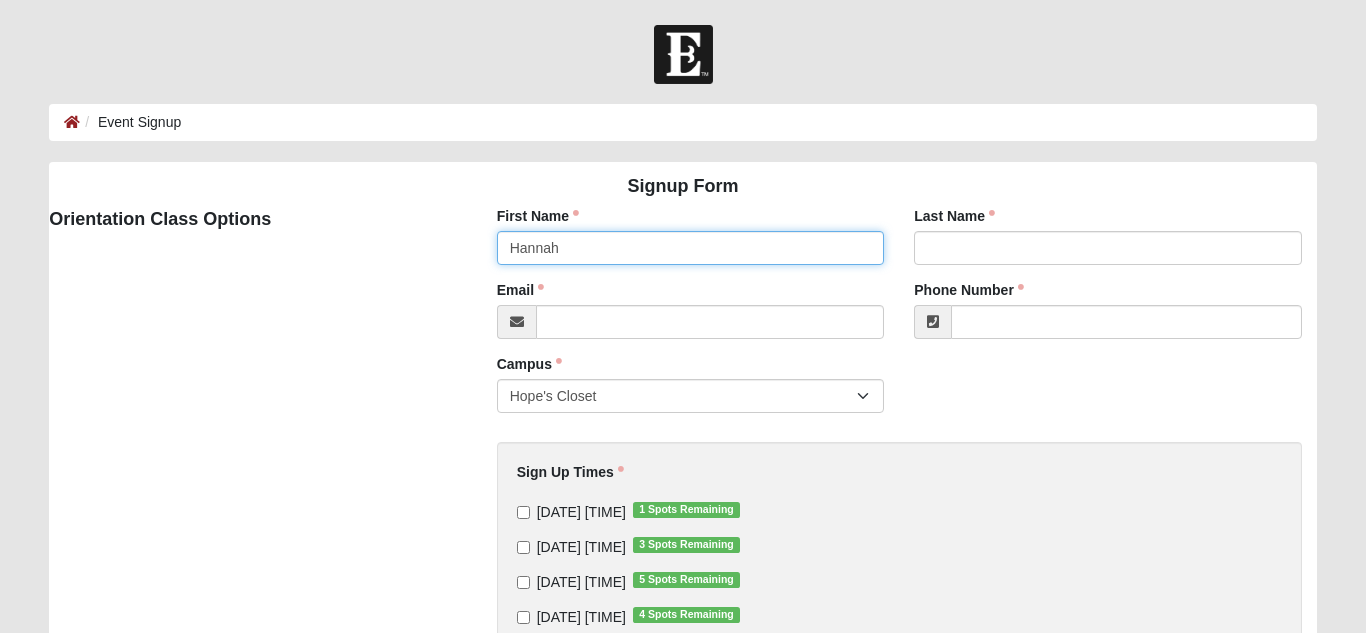 type on "Hannah" 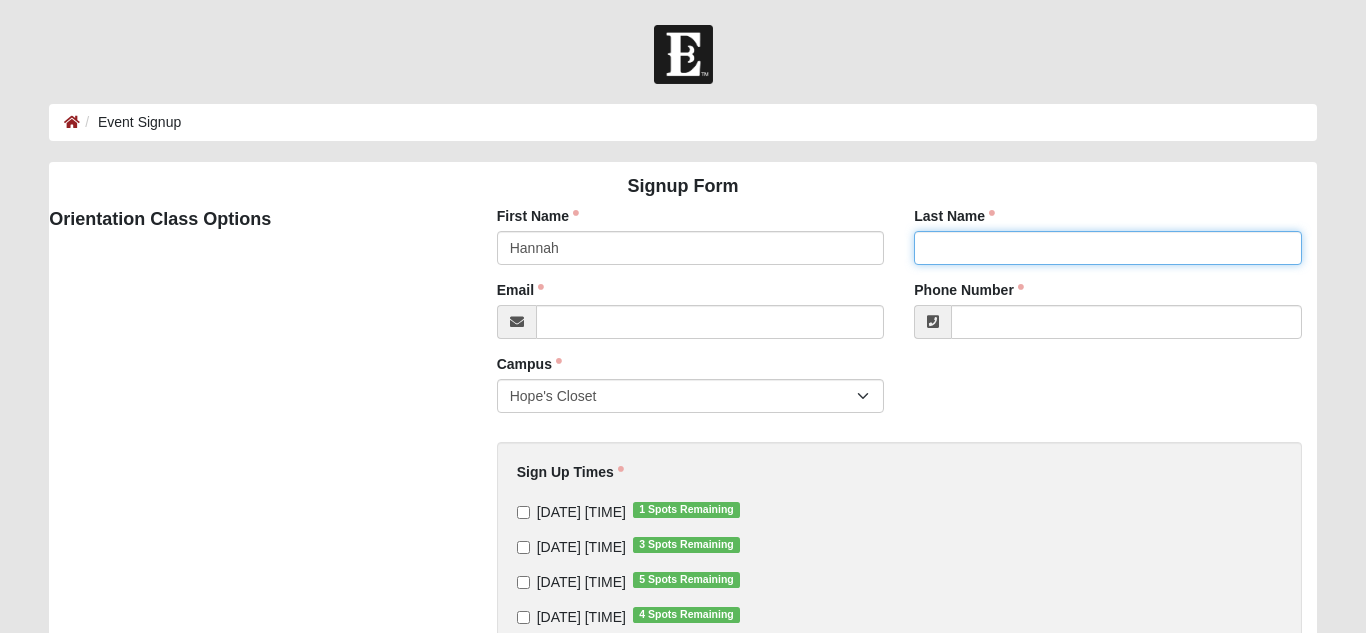 click on "Last Name" at bounding box center [1108, 248] 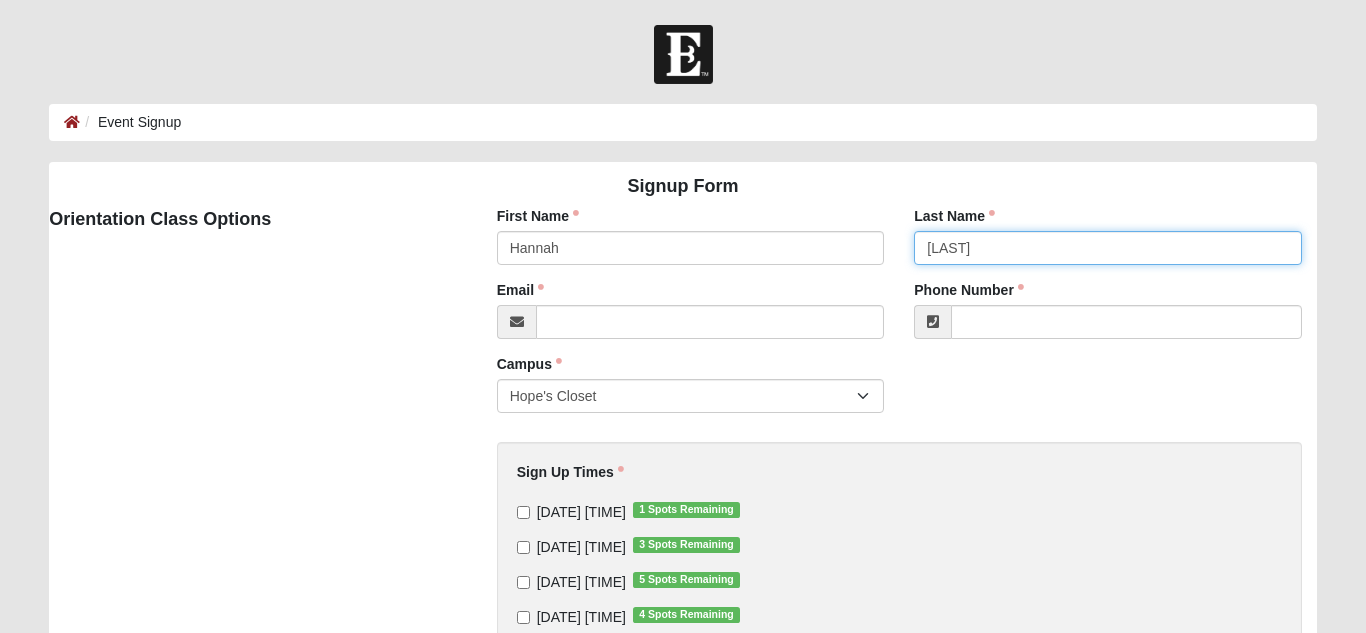 type on "[LAST]" 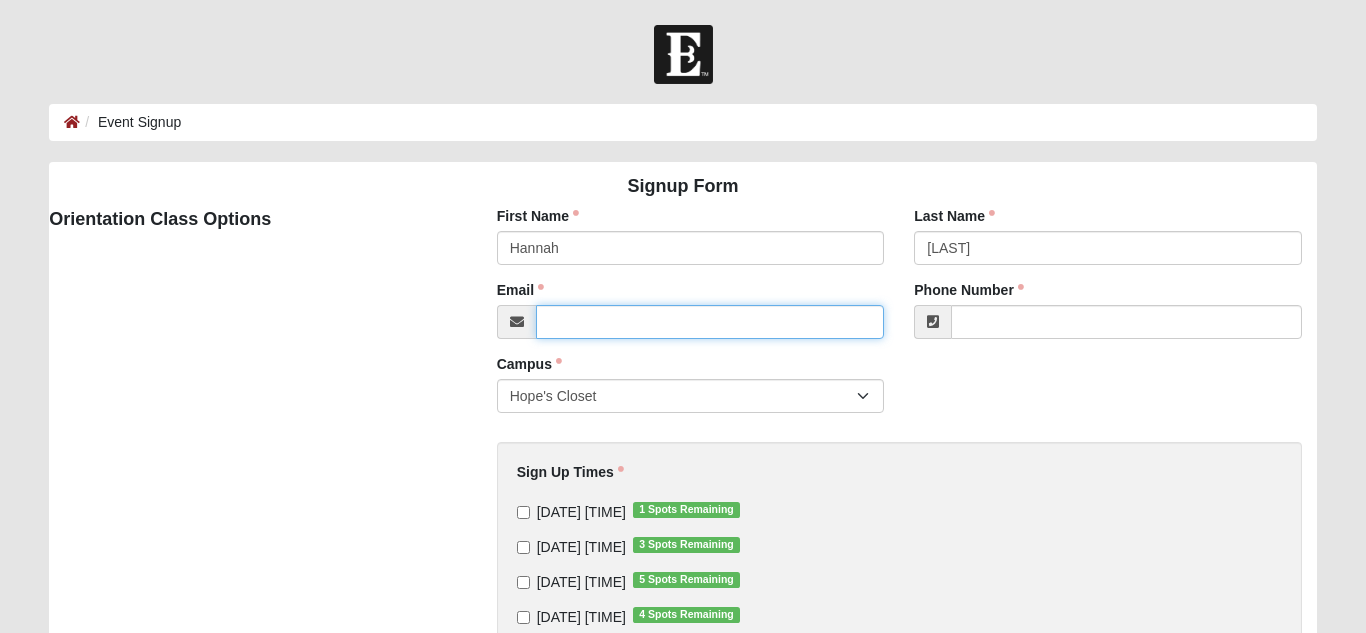 click on "Email" at bounding box center [710, 322] 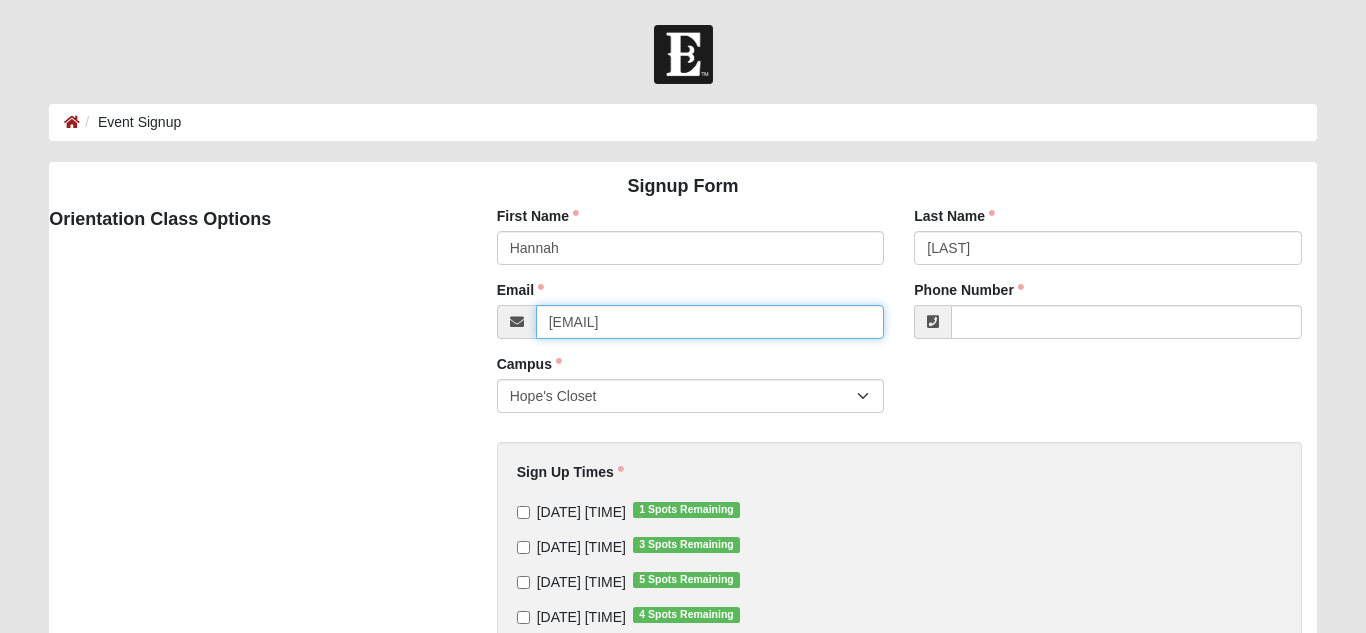 type on "[EMAIL]" 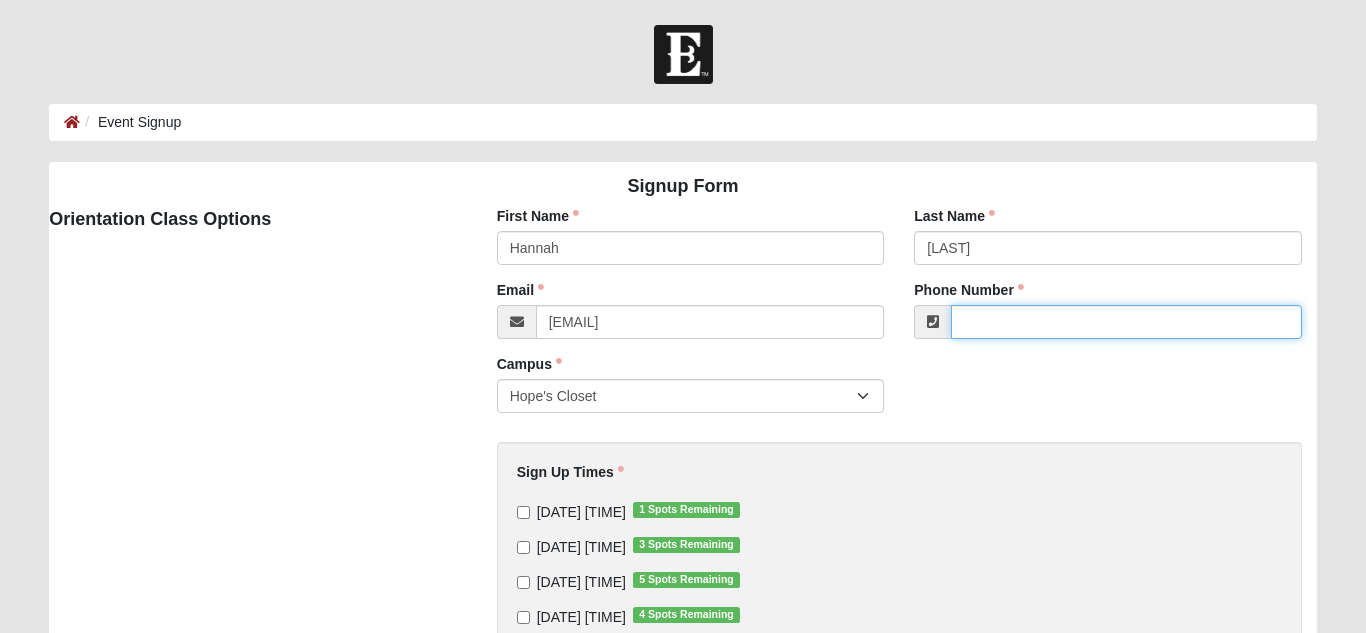 click on "Phone Number" at bounding box center (1126, 322) 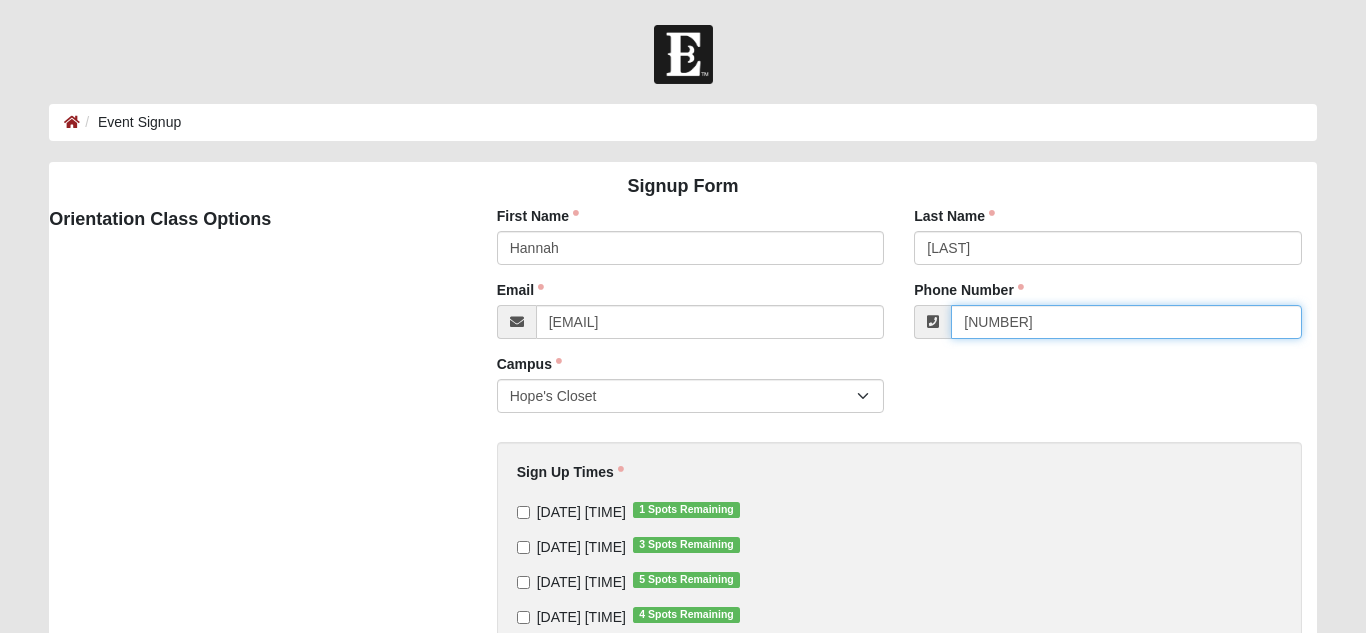 scroll, scrollTop: 230, scrollLeft: 0, axis: vertical 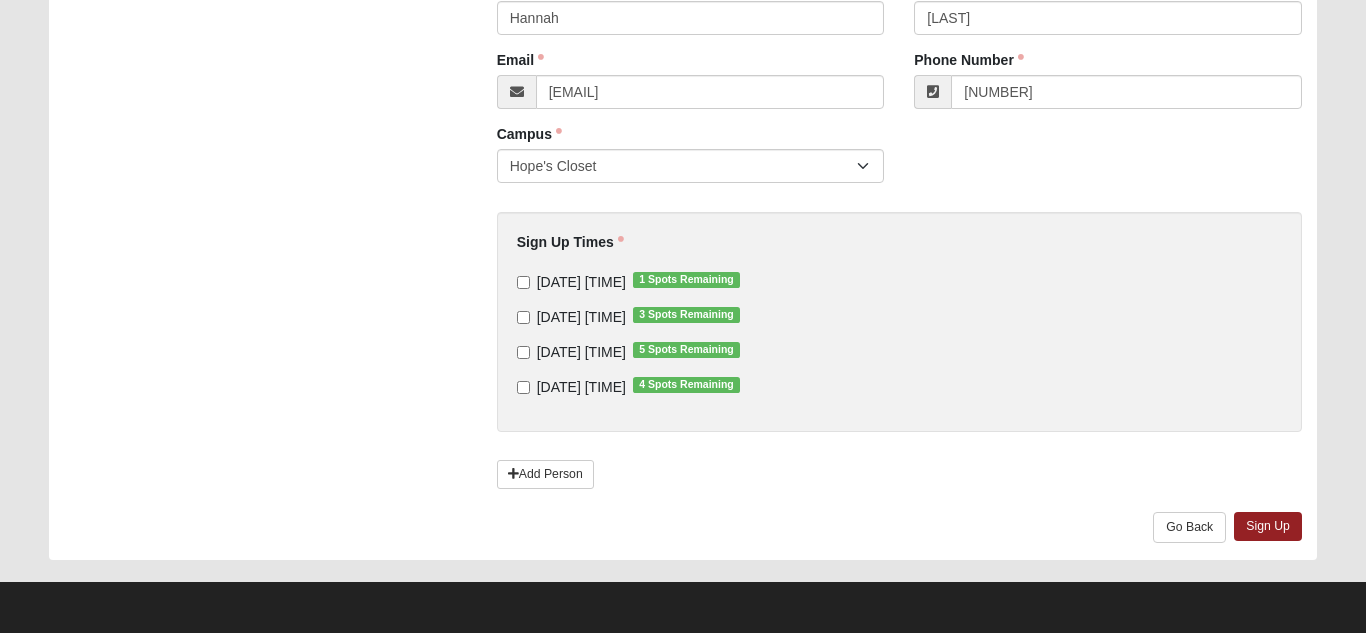 type on "([PHONE])" 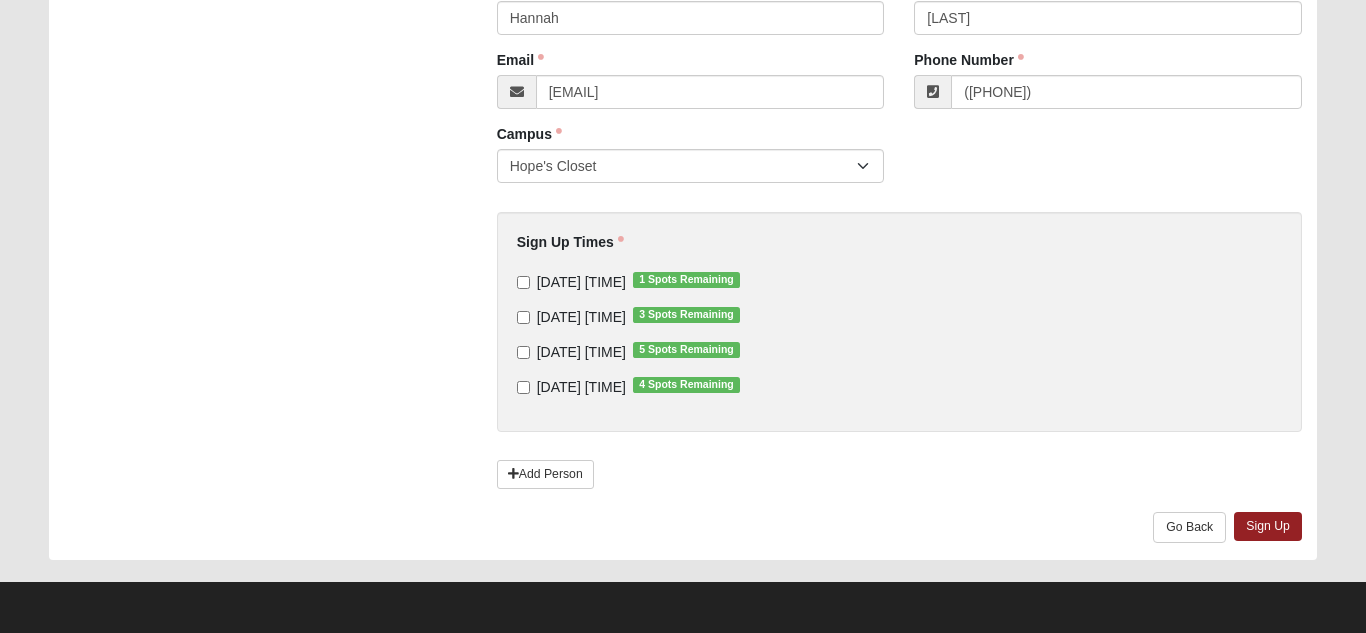 click on "3 Spots Remaining" at bounding box center [686, 315] 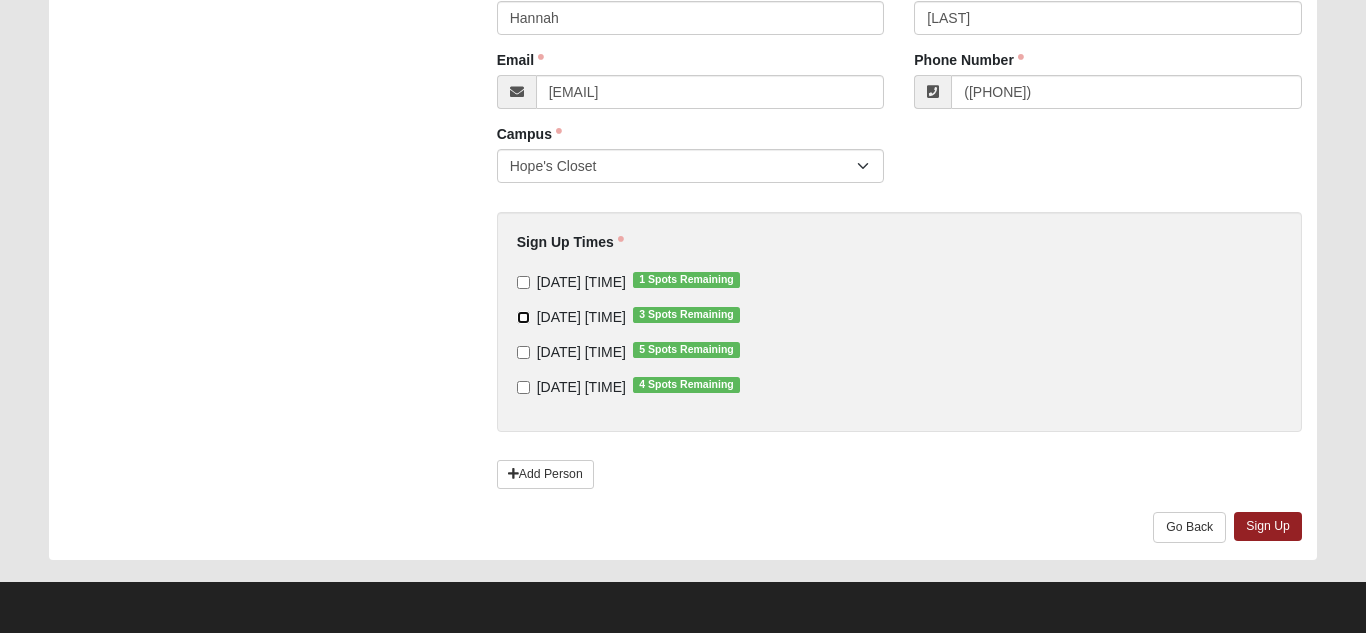 click on "[DATE] [TIME]
[NUMBER] Spots Remaining" at bounding box center (523, 317) 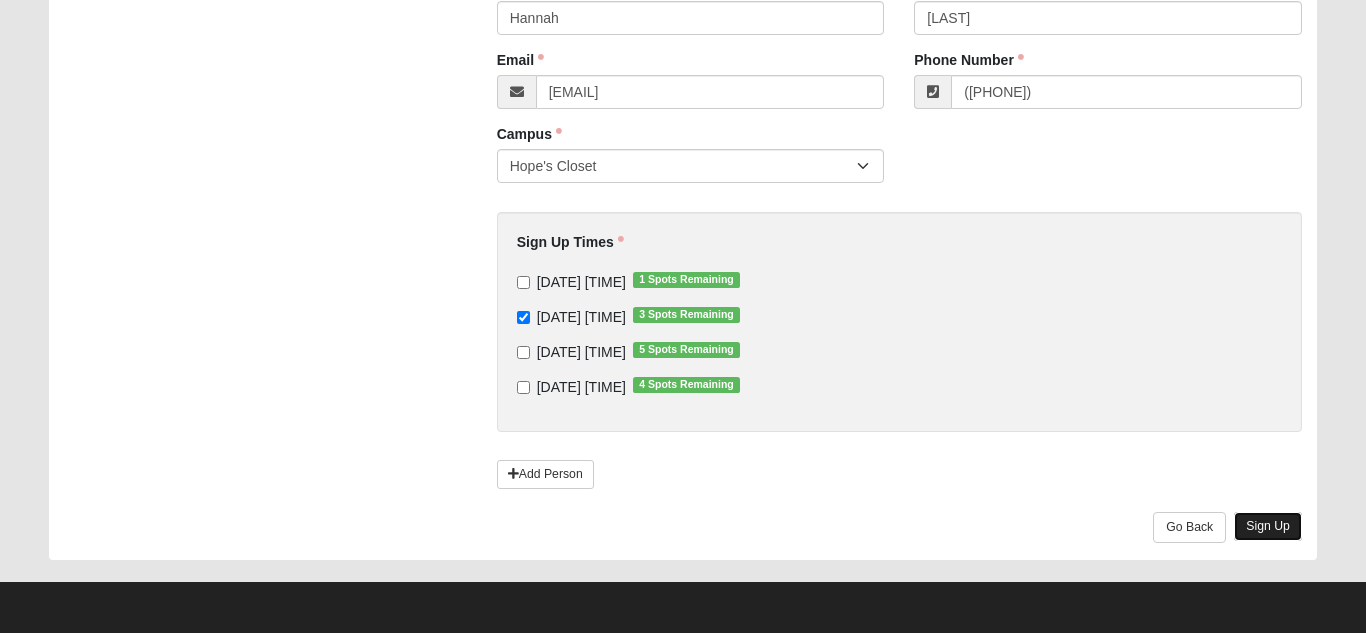 click on "Sign Up" at bounding box center [1268, 526] 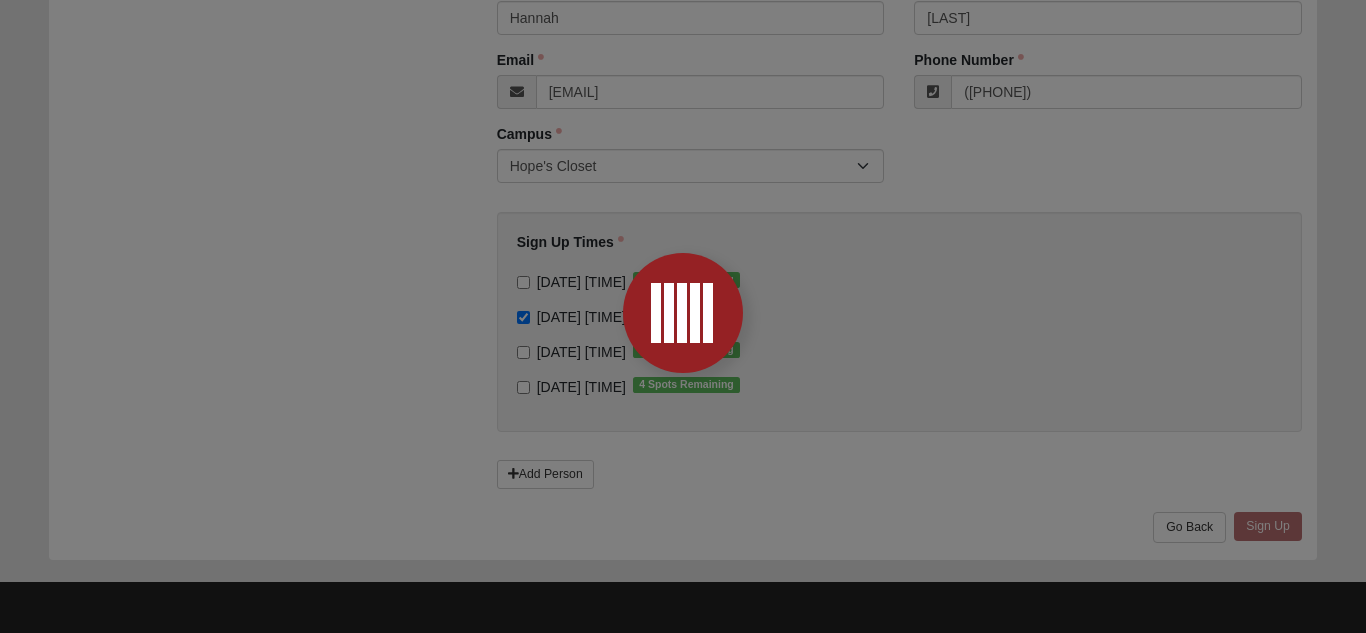 scroll, scrollTop: 0, scrollLeft: 0, axis: both 